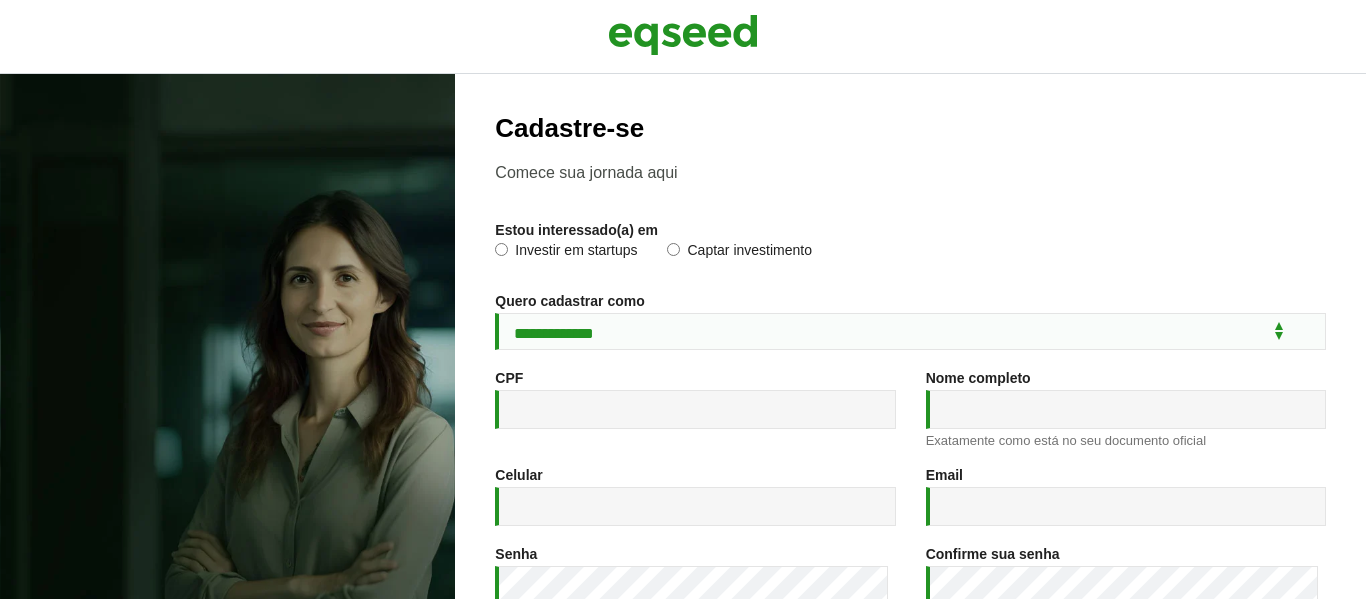 scroll, scrollTop: 0, scrollLeft: 0, axis: both 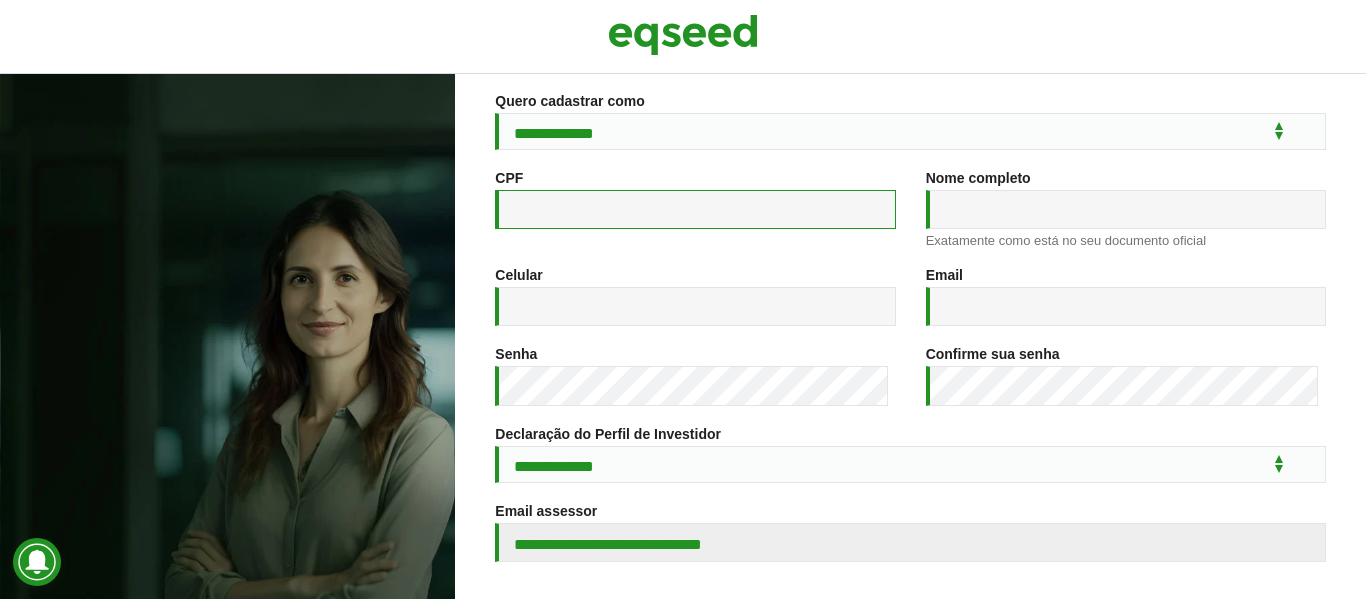 click on "CPF  *" at bounding box center (695, 209) 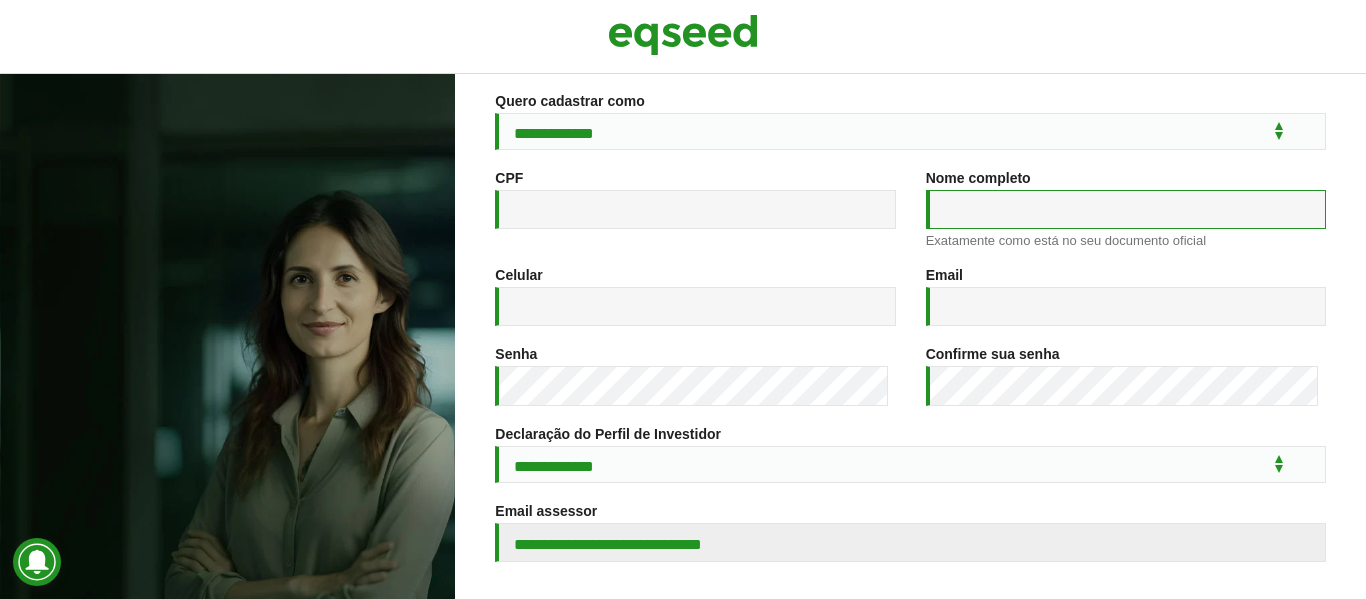 click on "Nome completo  *" at bounding box center (1126, 209) 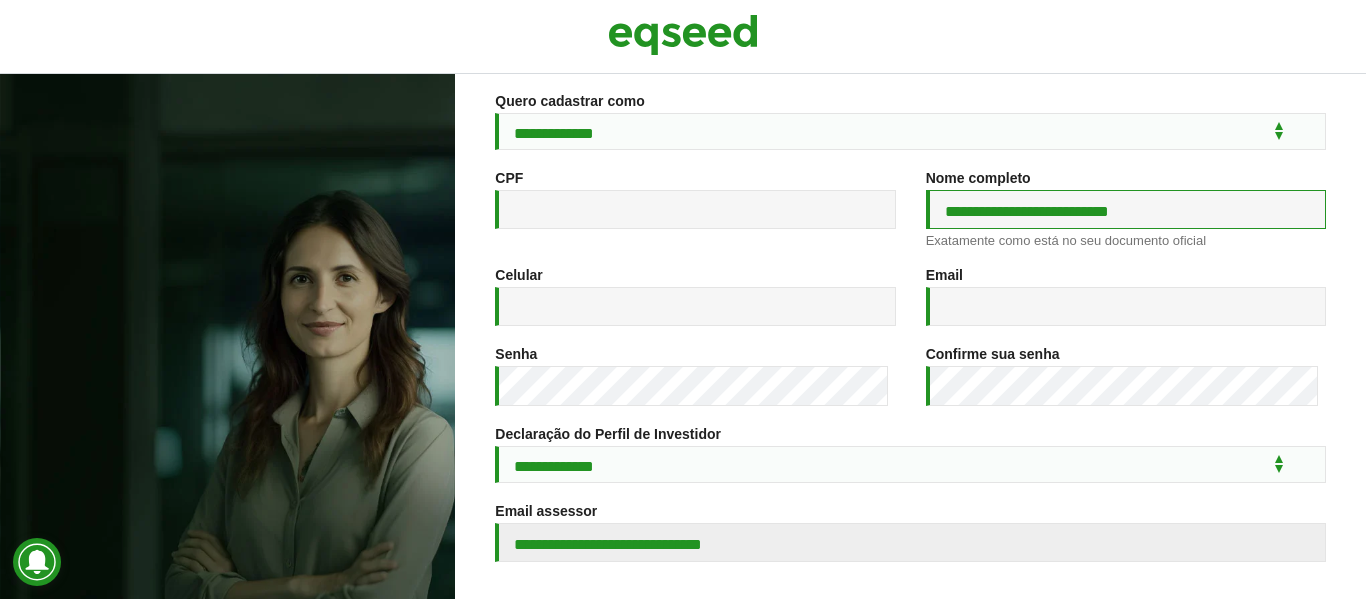 type on "**********" 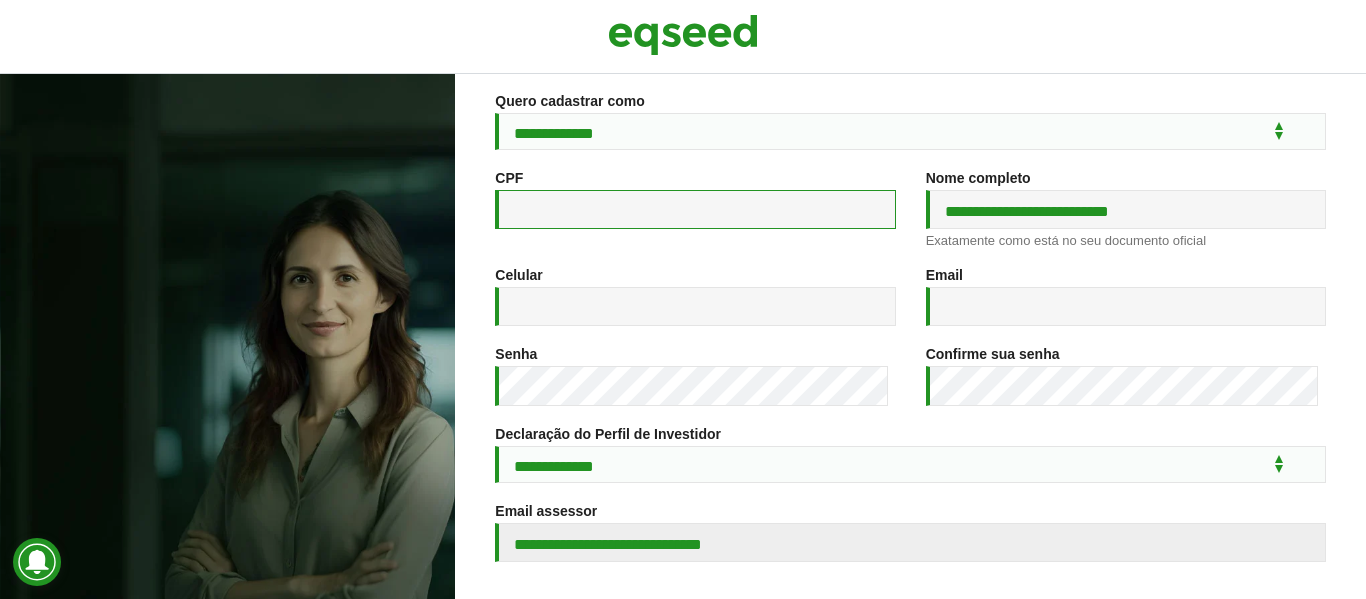 click on "CPF  *" at bounding box center [695, 209] 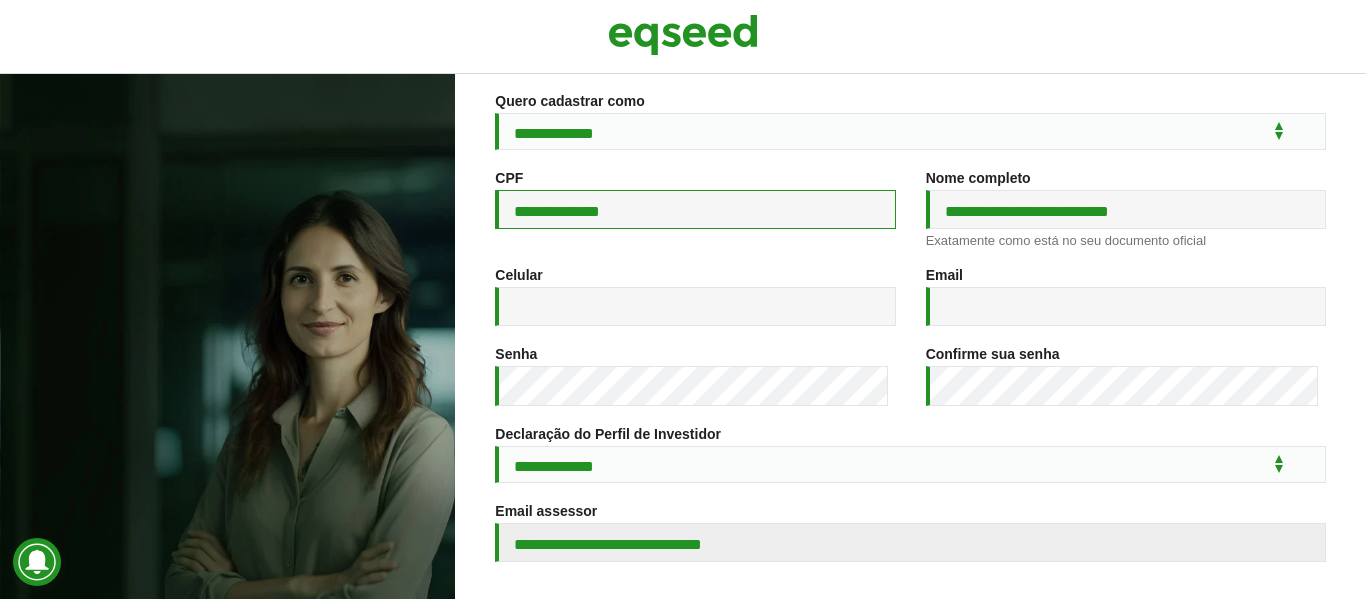 type on "**********" 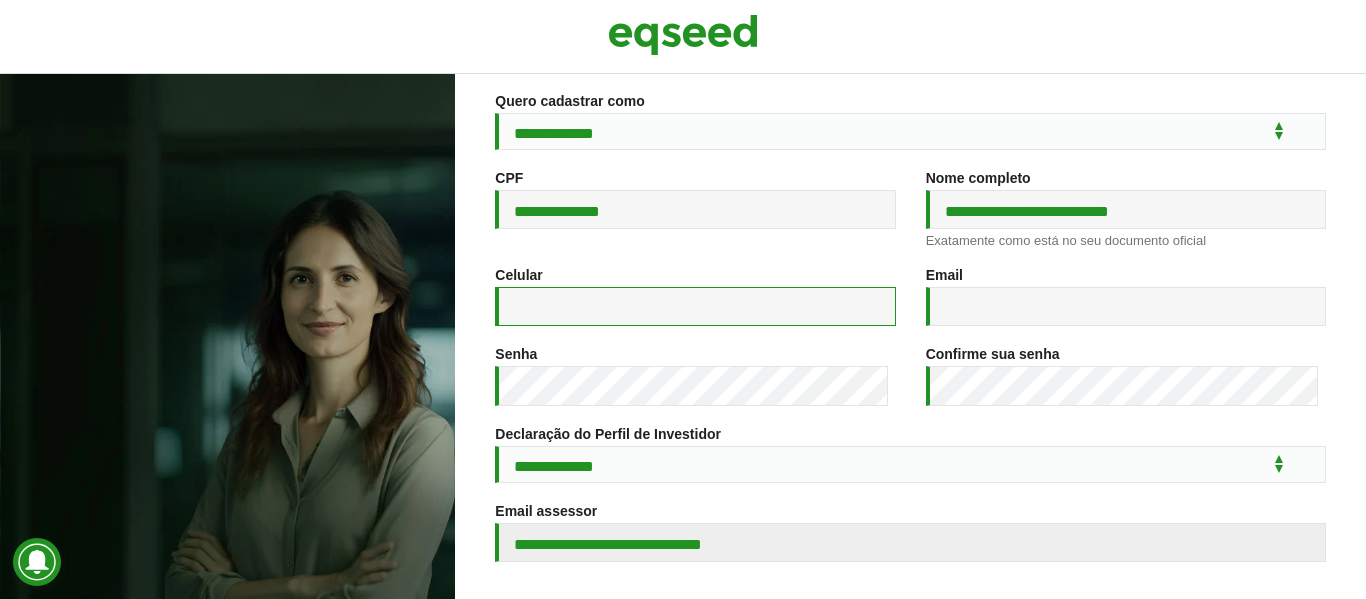 click on "Celular  *" at bounding box center [695, 306] 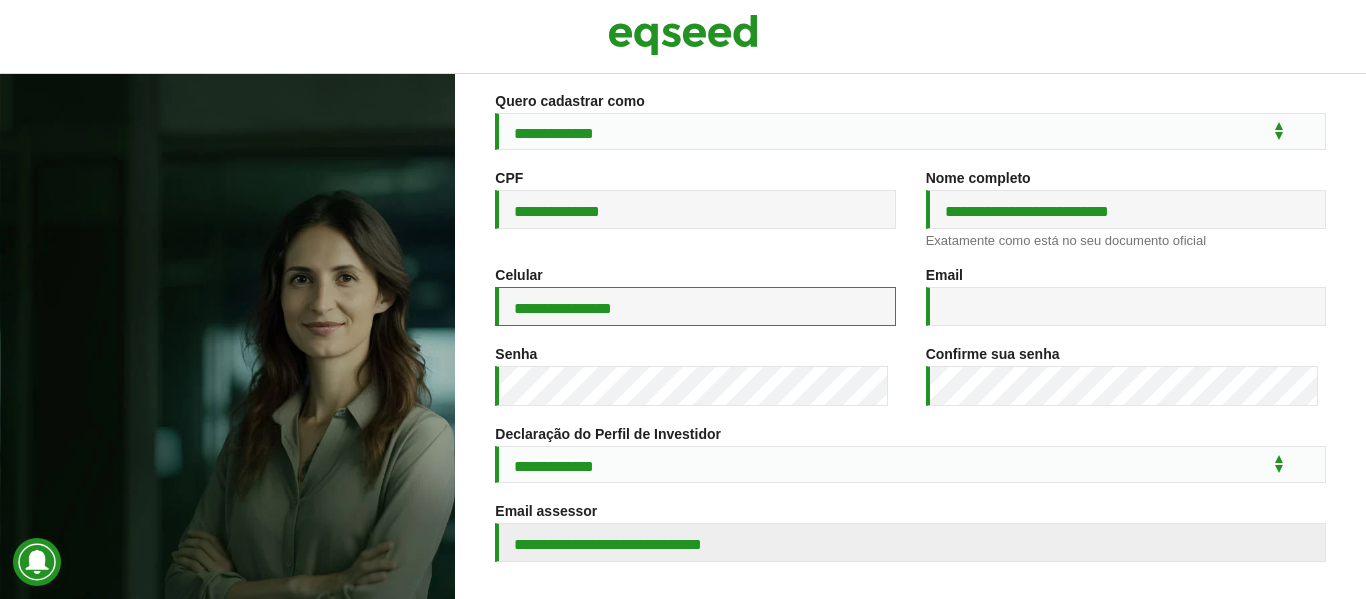 type on "**********" 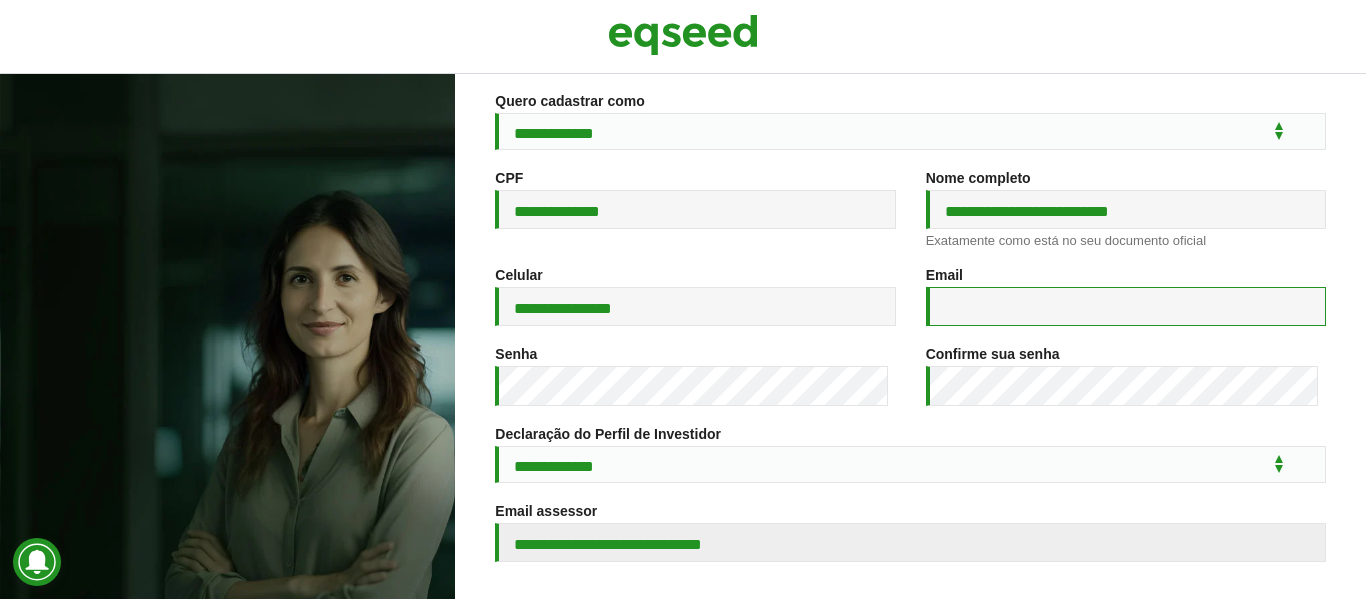 click on "Email  *" at bounding box center (1126, 306) 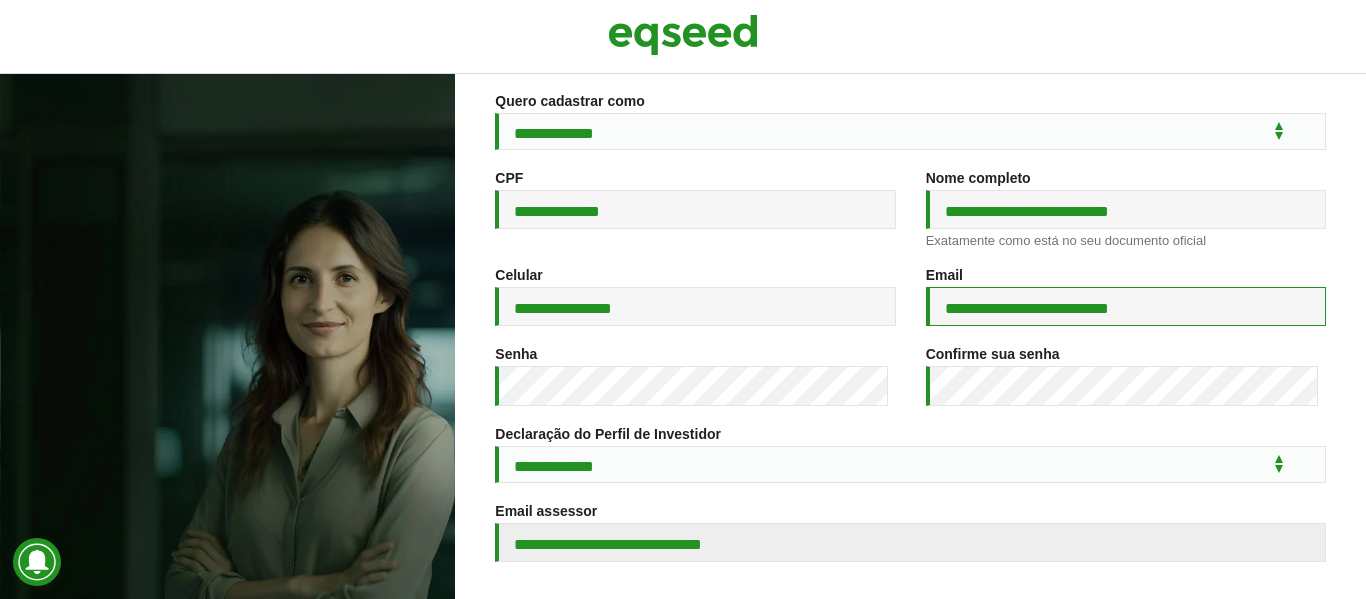 type on "**********" 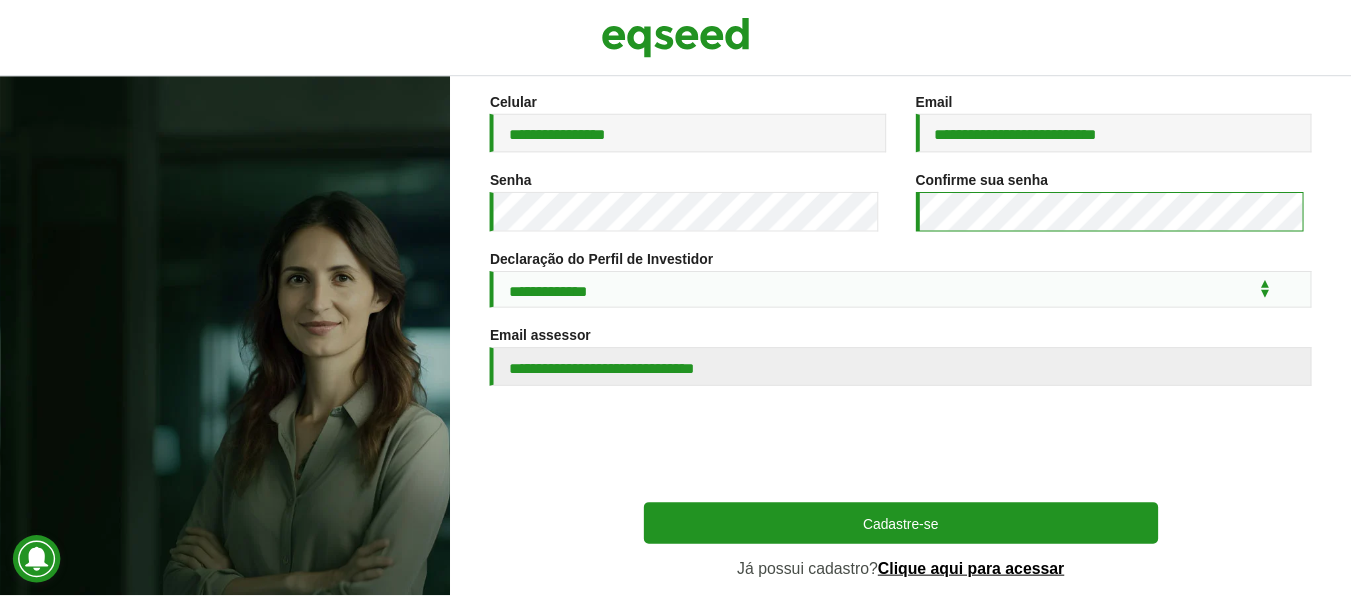 scroll, scrollTop: 400, scrollLeft: 0, axis: vertical 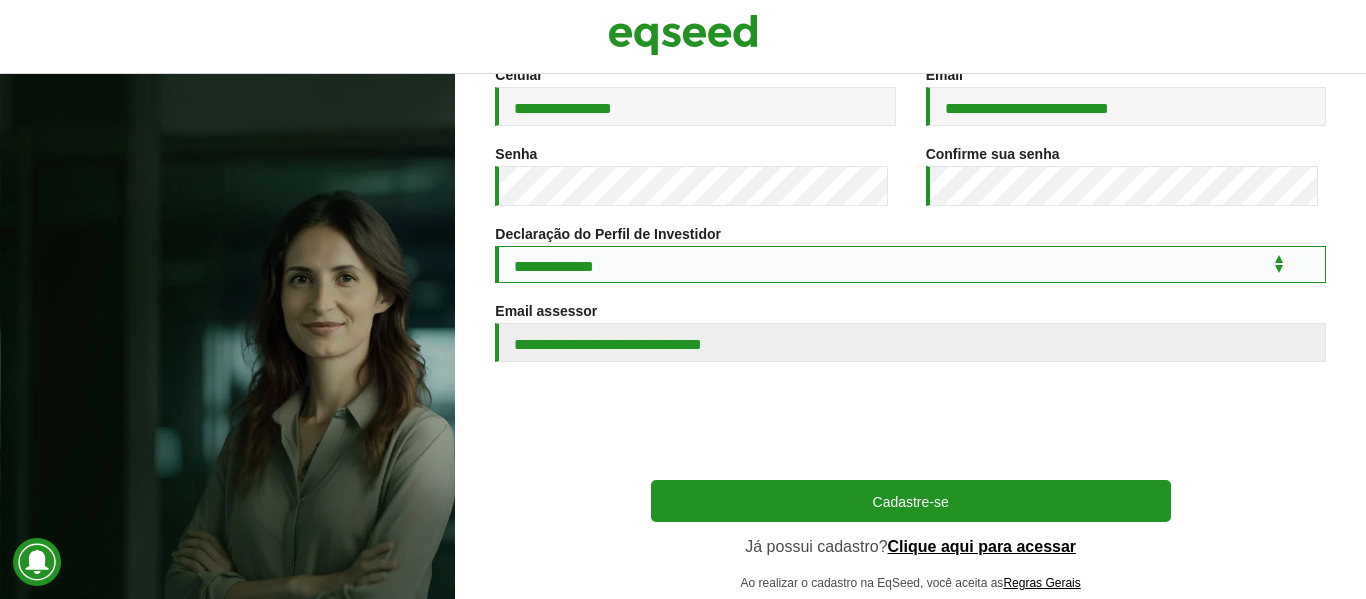 click on "**********" at bounding box center (910, 264) 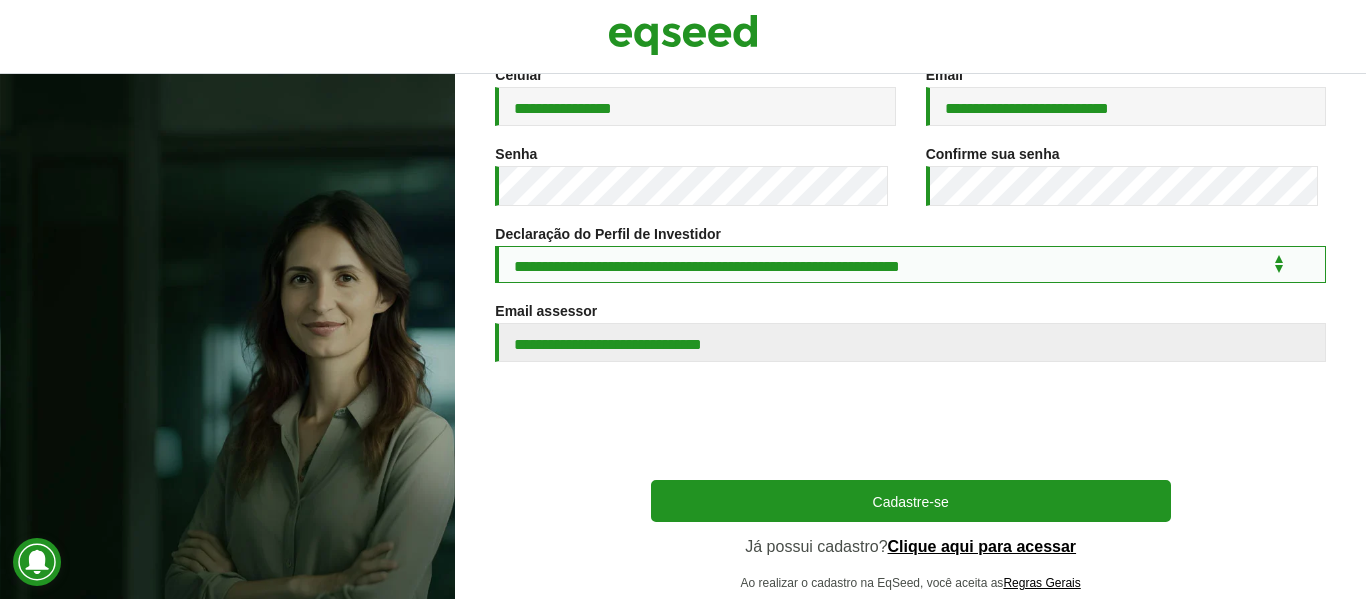 click on "**********" at bounding box center [910, 264] 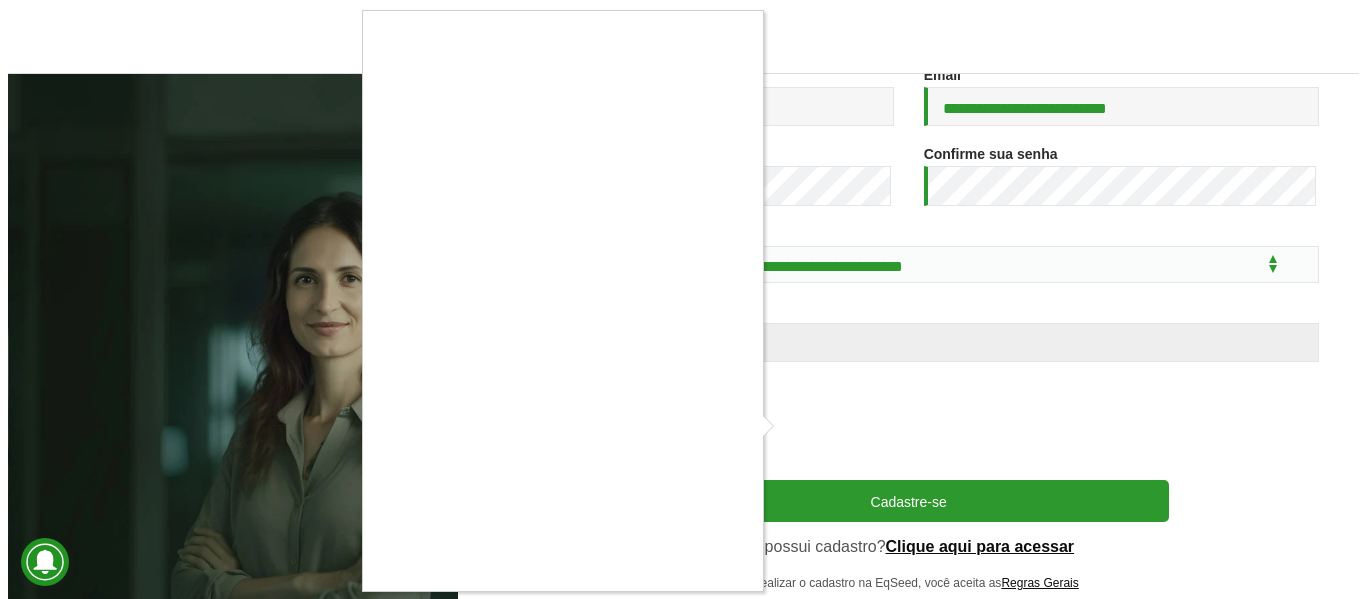 scroll, scrollTop: 18, scrollLeft: 0, axis: vertical 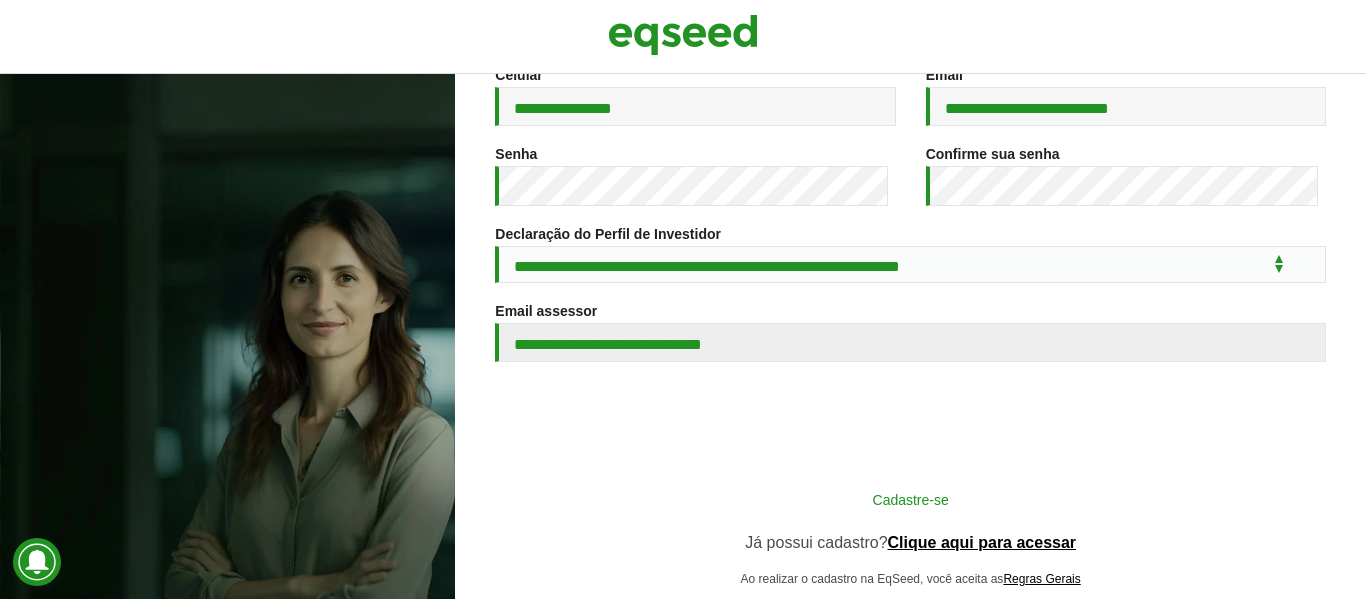 click on "Cadastre-se" at bounding box center (911, 499) 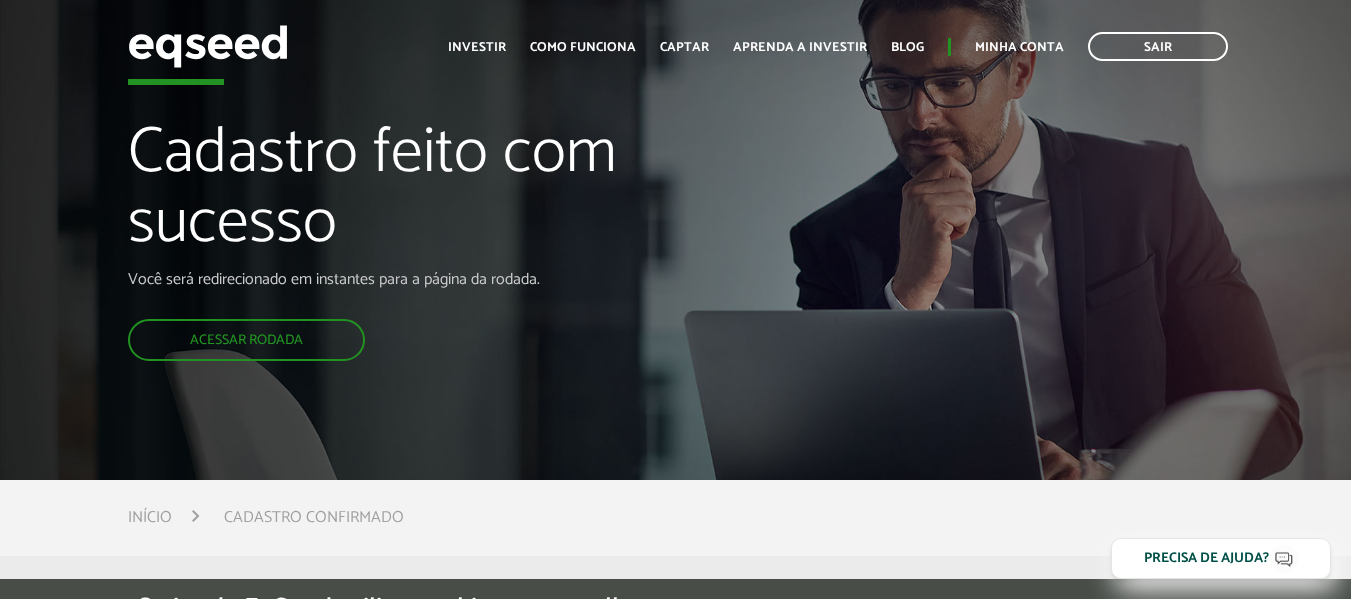 scroll, scrollTop: 0, scrollLeft: 0, axis: both 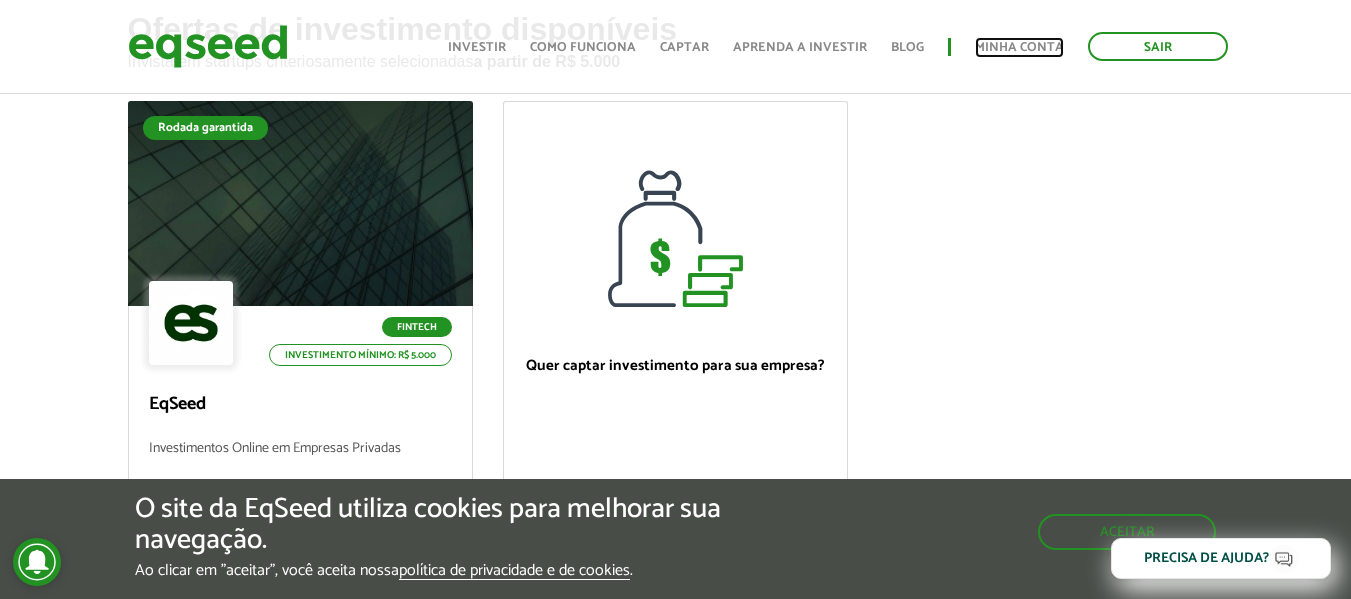 click on "Minha conta" at bounding box center (1019, 47) 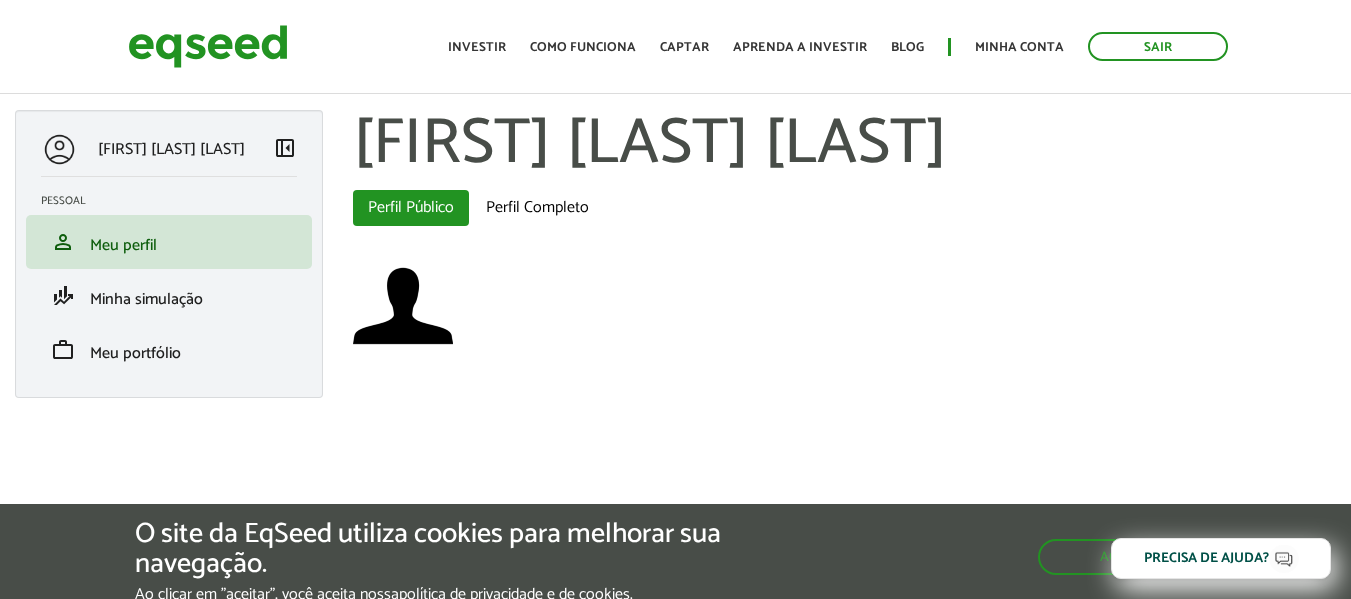 scroll, scrollTop: 0, scrollLeft: 0, axis: both 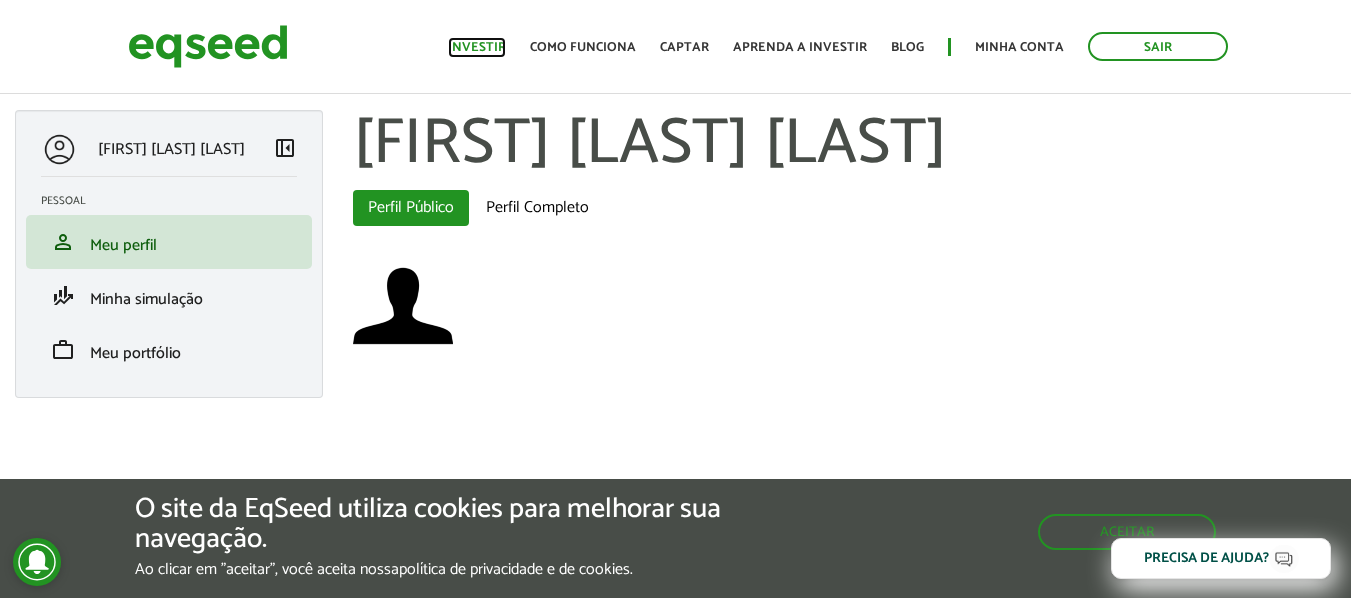 click on "Investir" at bounding box center [477, 47] 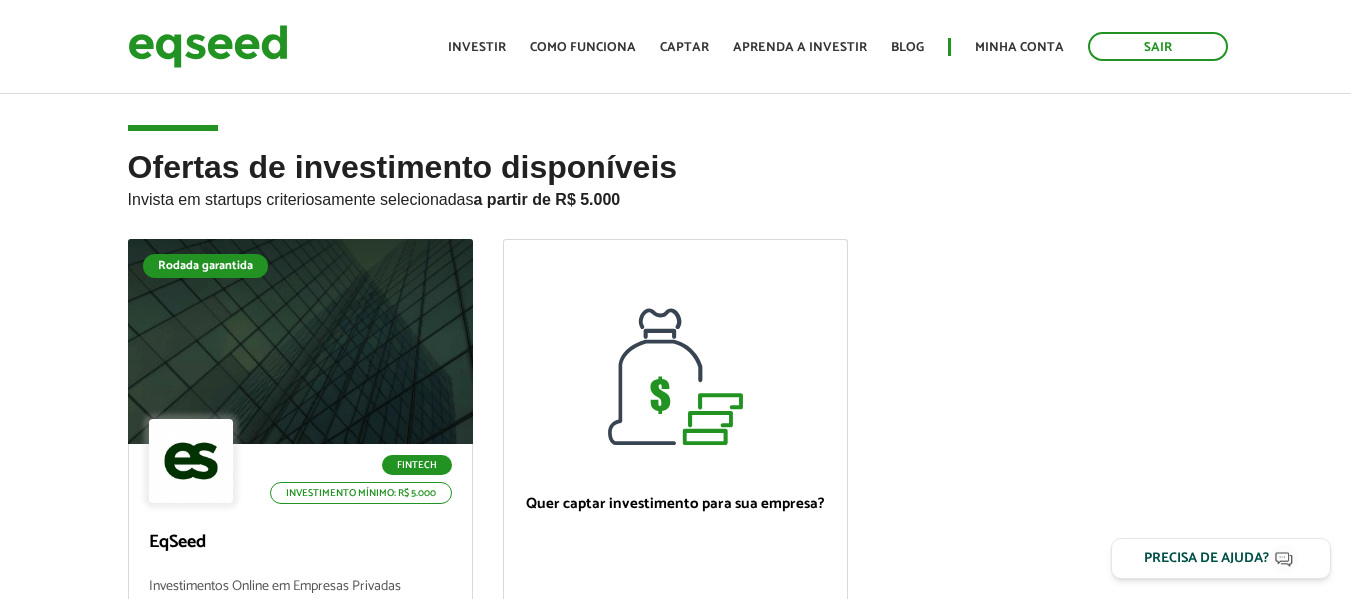scroll, scrollTop: 0, scrollLeft: 0, axis: both 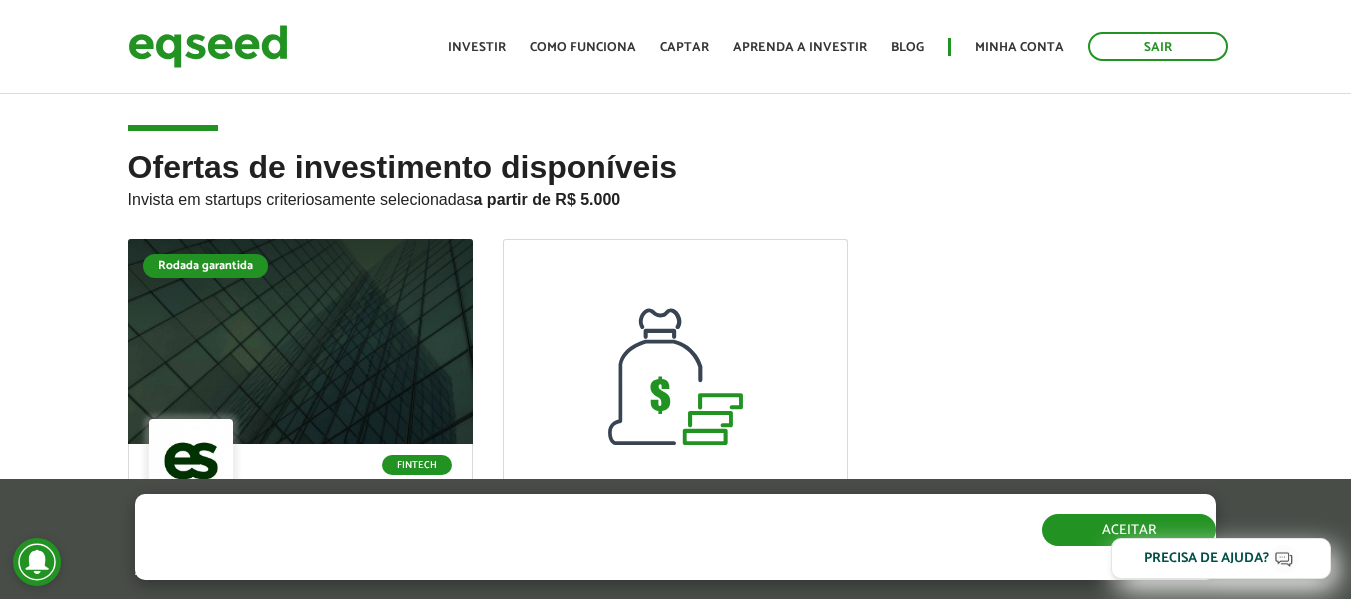 click on "Aceitar" at bounding box center (1129, 530) 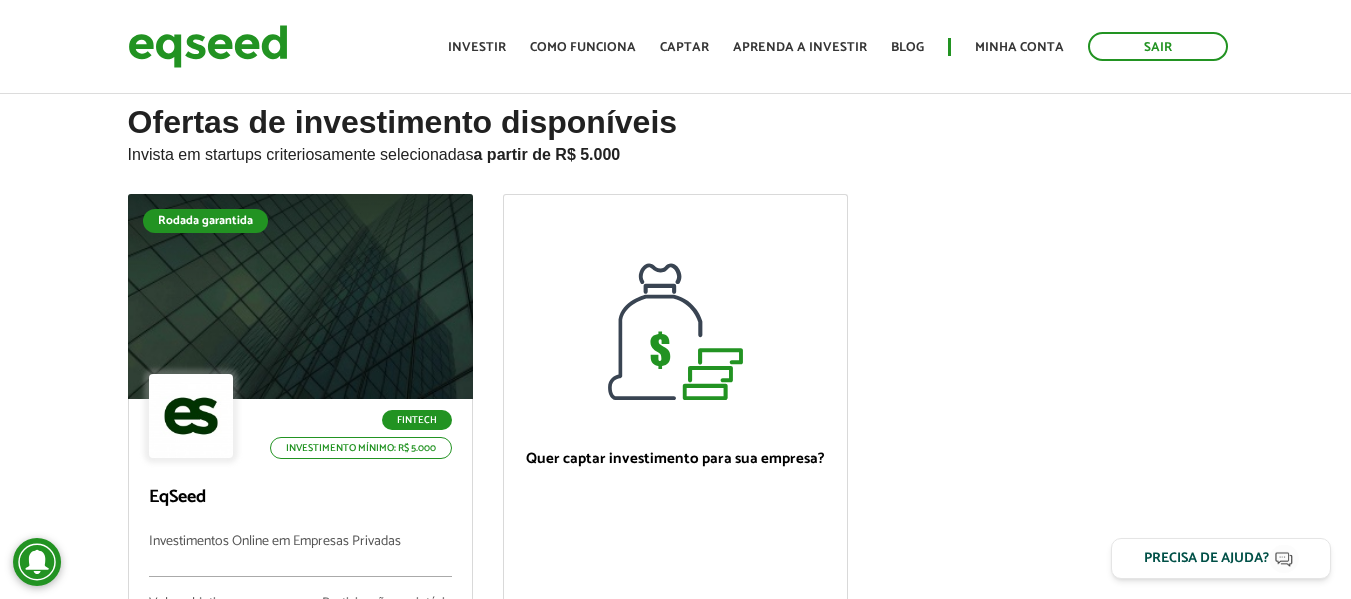 scroll, scrollTop: 0, scrollLeft: 0, axis: both 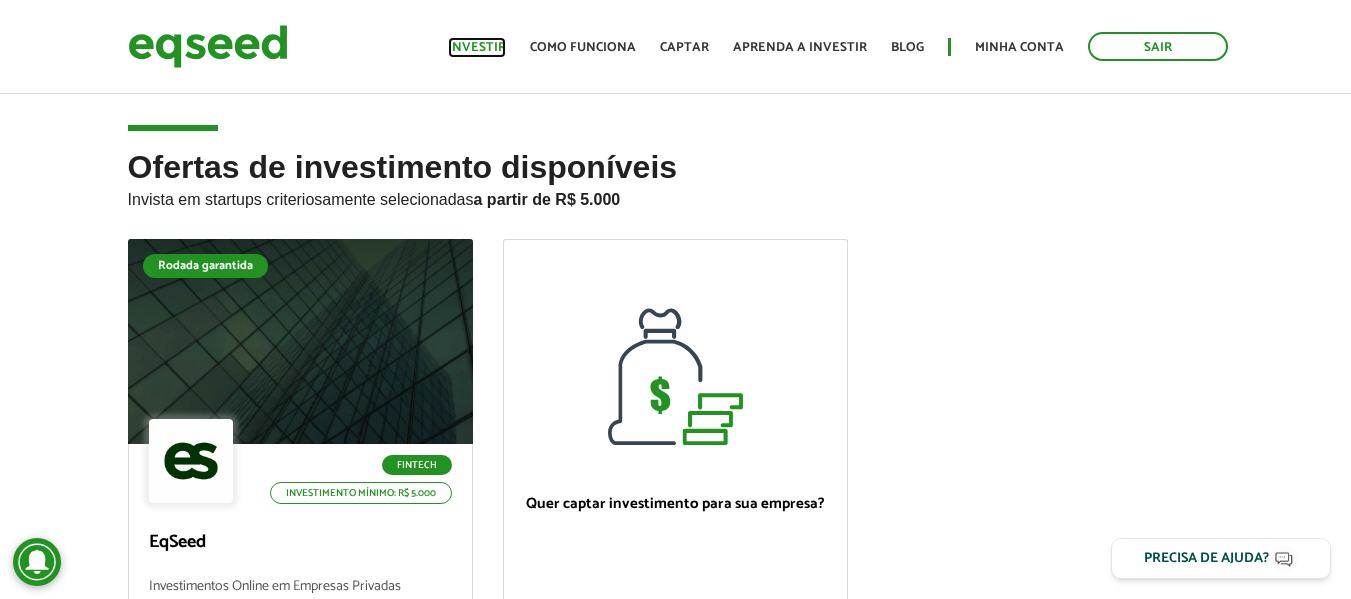 click on "Investir" at bounding box center [477, 47] 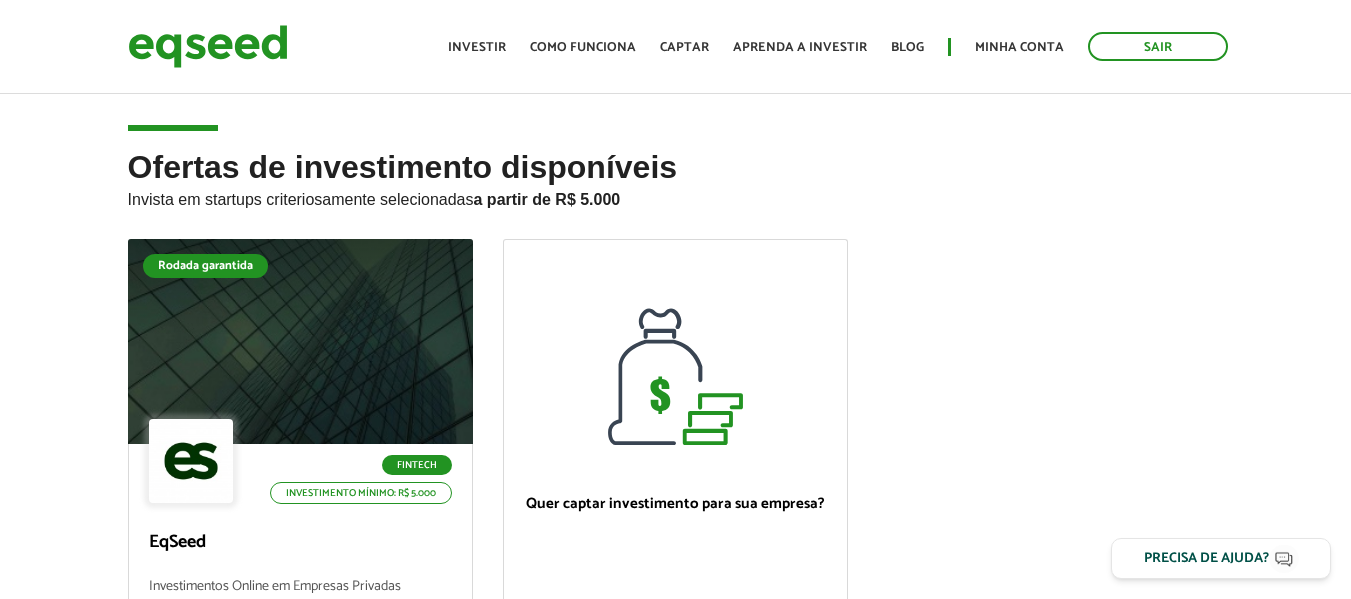 scroll, scrollTop: 0, scrollLeft: 0, axis: both 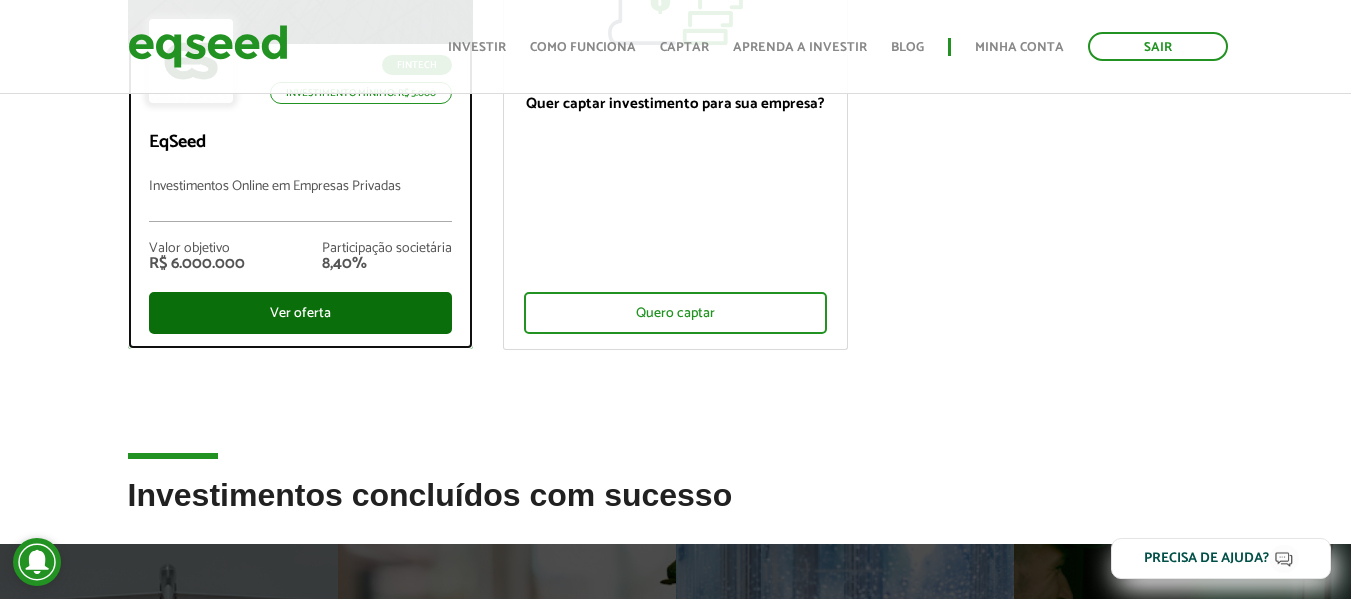 click on "Ver oferta" at bounding box center (300, 313) 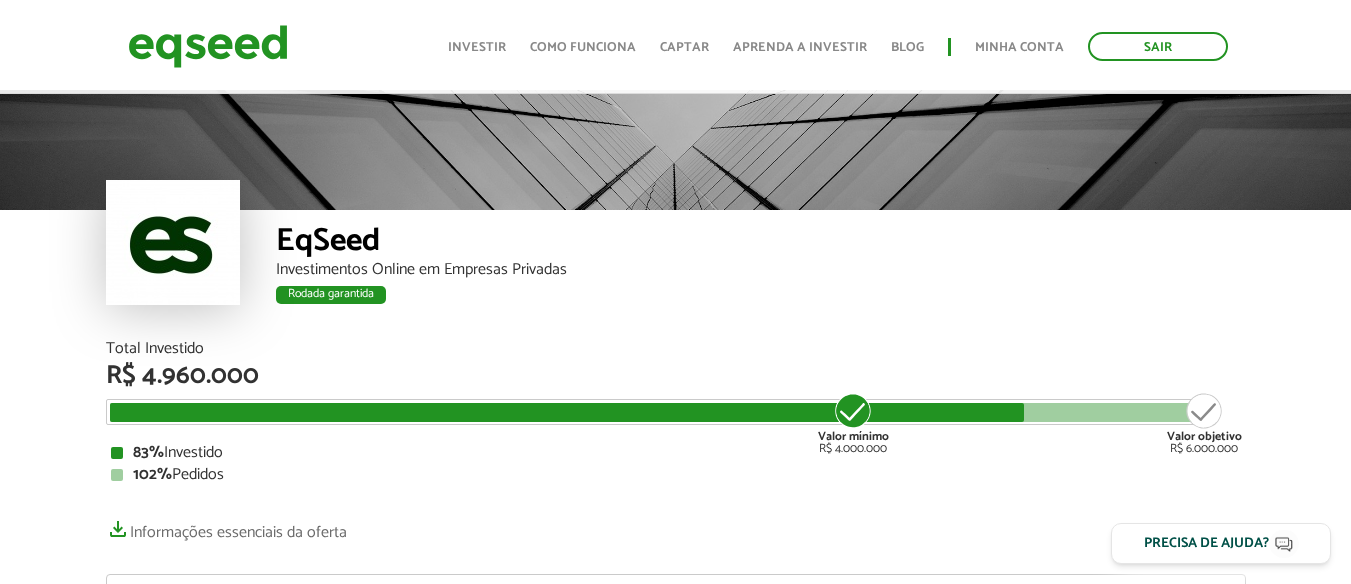 scroll, scrollTop: 400, scrollLeft: 0, axis: vertical 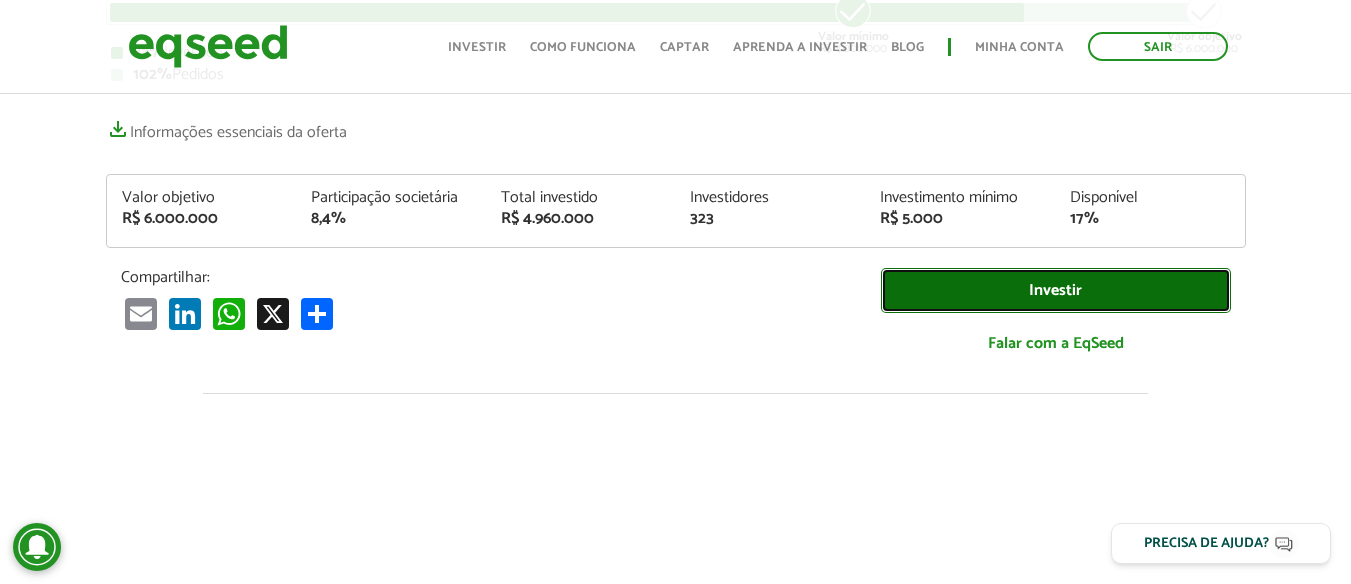click on "Investir" at bounding box center [1056, 290] 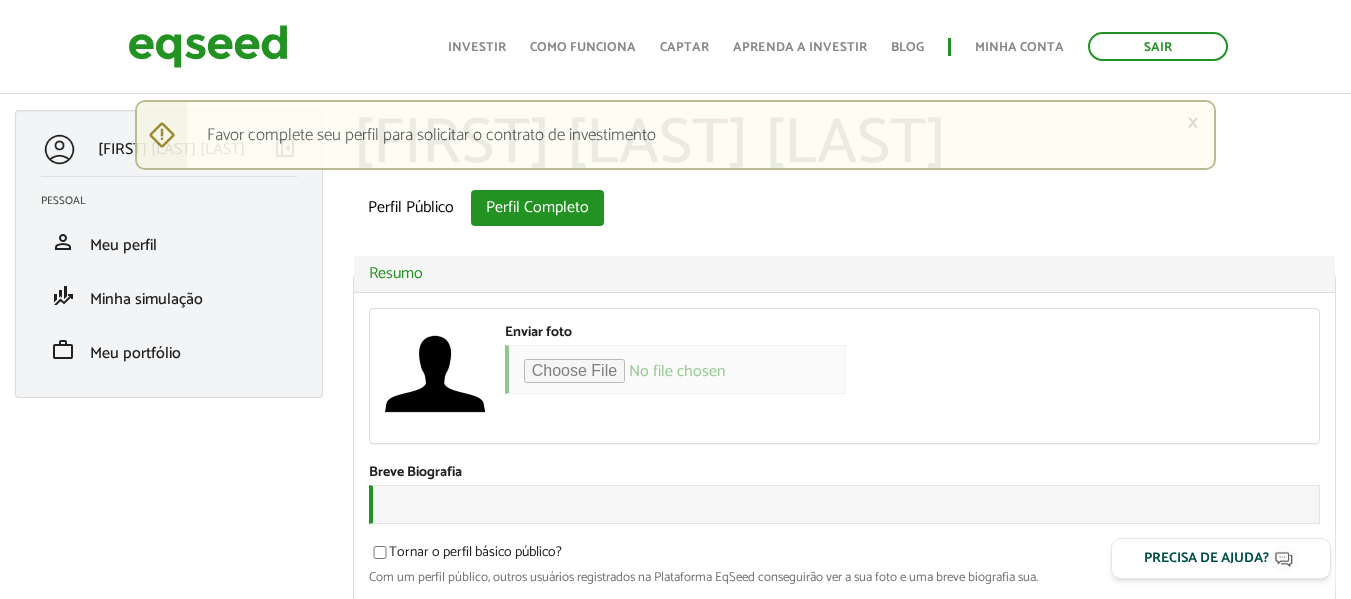 scroll, scrollTop: 200, scrollLeft: 0, axis: vertical 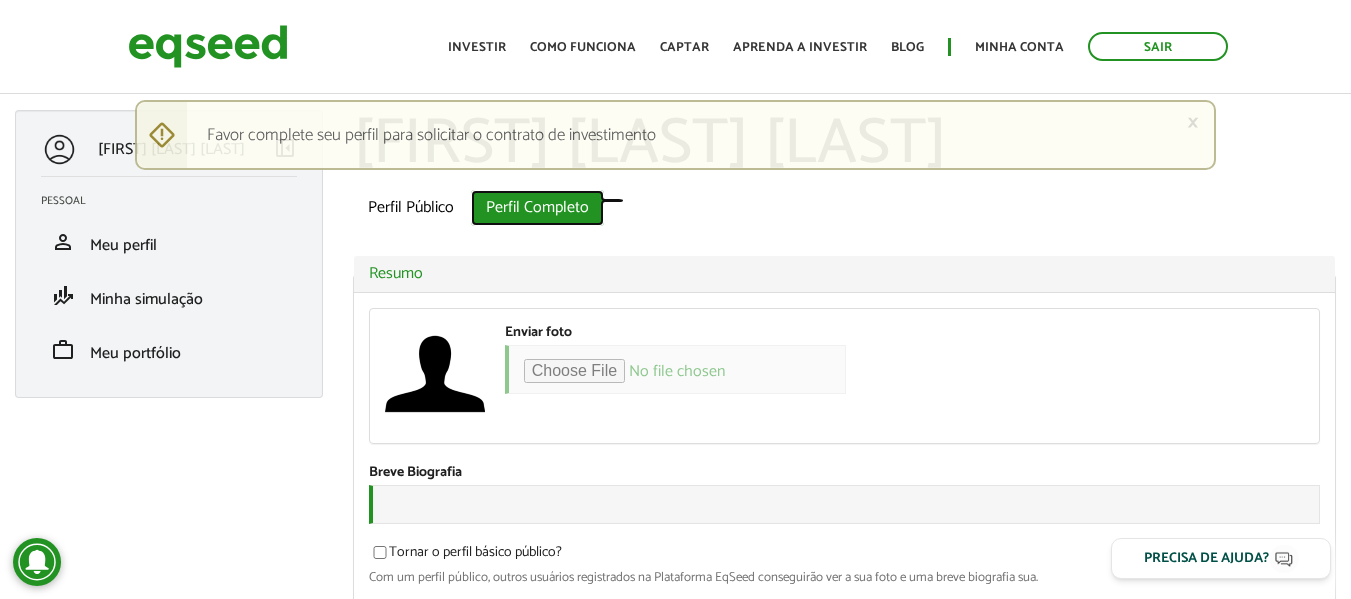click on "Perfil Completo (aba ativa)" at bounding box center [537, 208] 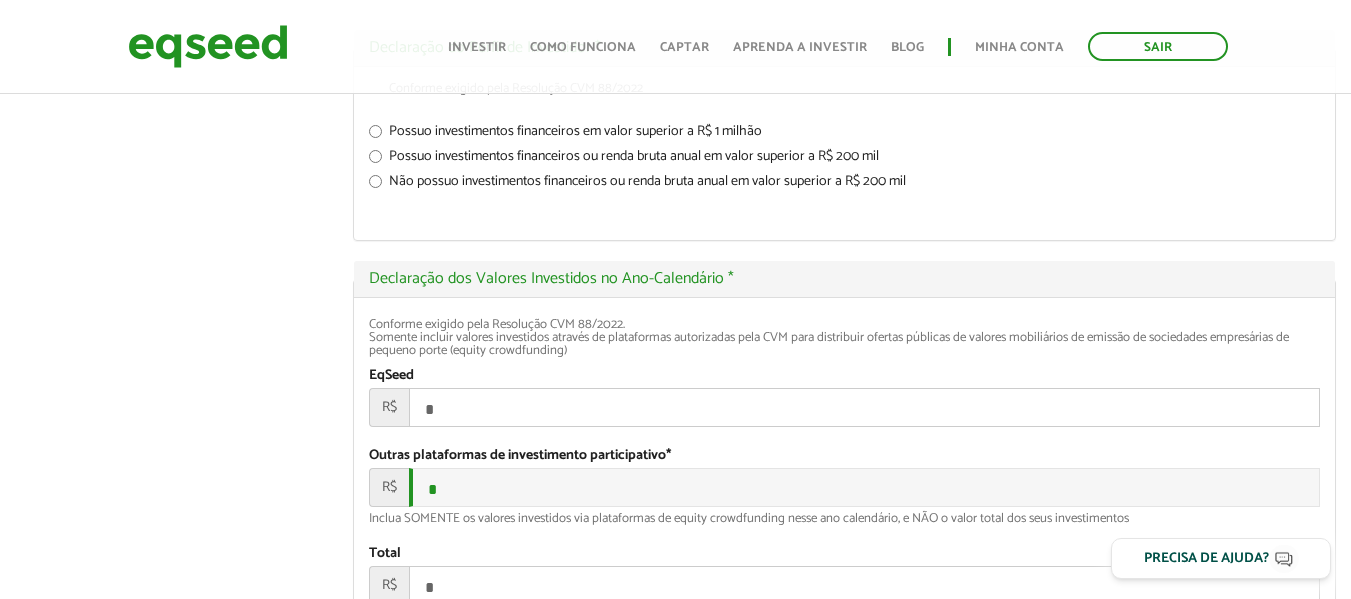 scroll, scrollTop: 0, scrollLeft: 0, axis: both 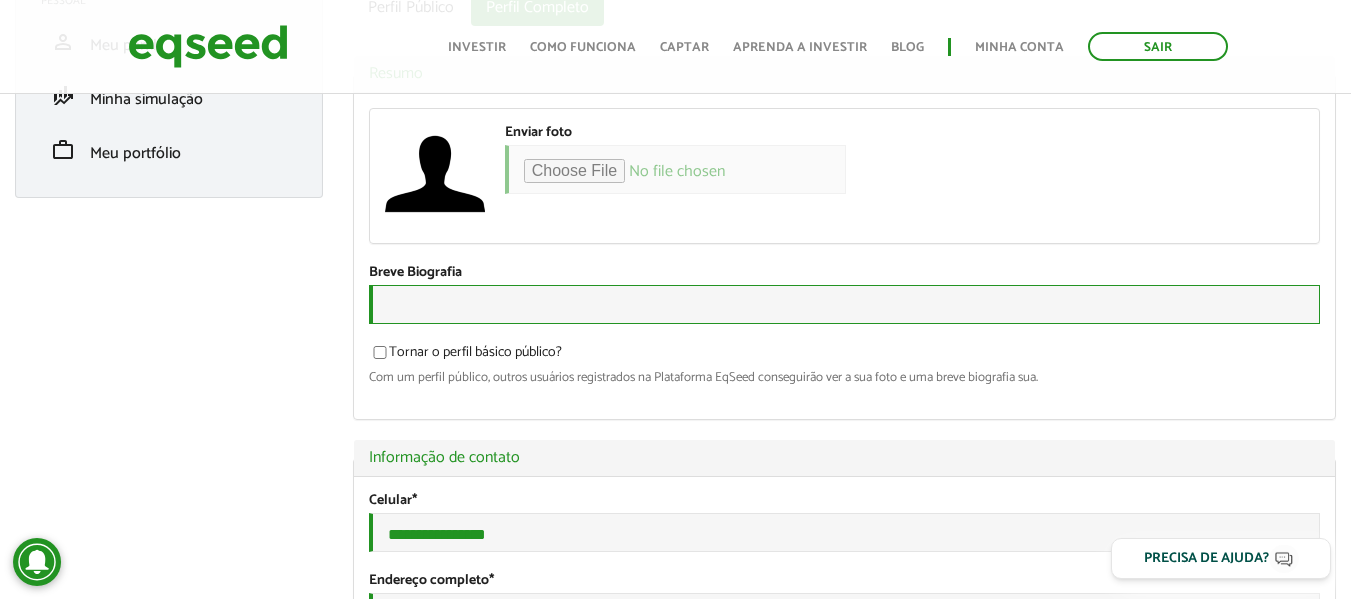 click on "Breve Biografia" at bounding box center (844, 304) 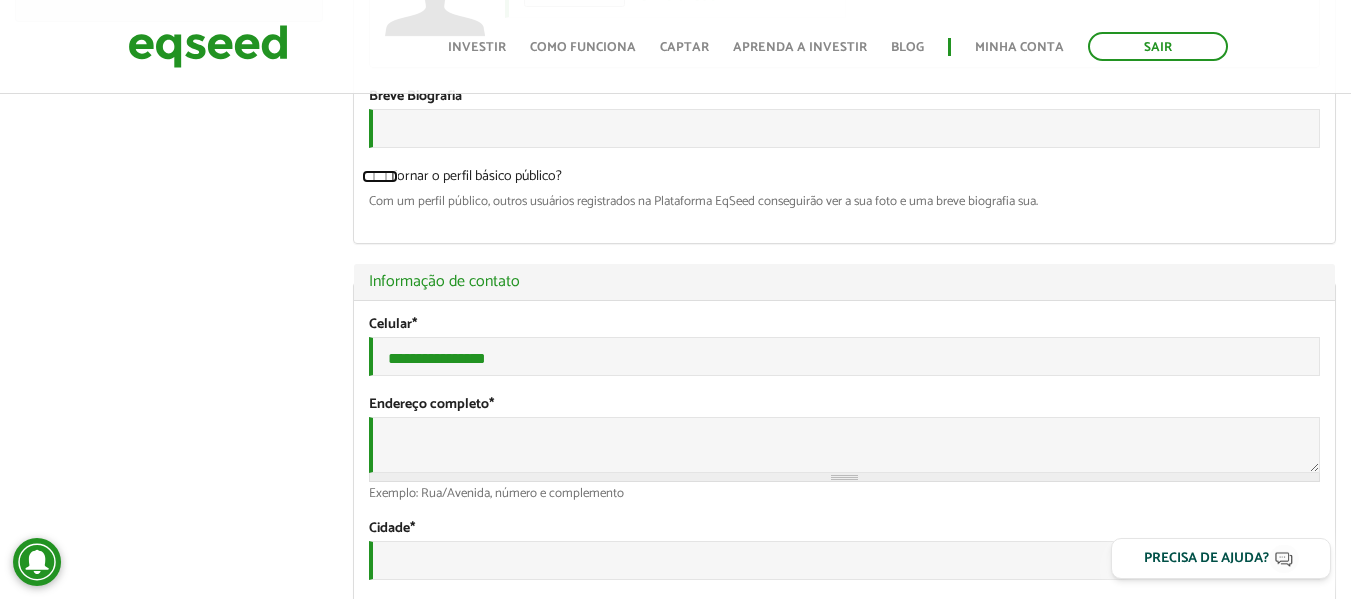 scroll, scrollTop: 400, scrollLeft: 0, axis: vertical 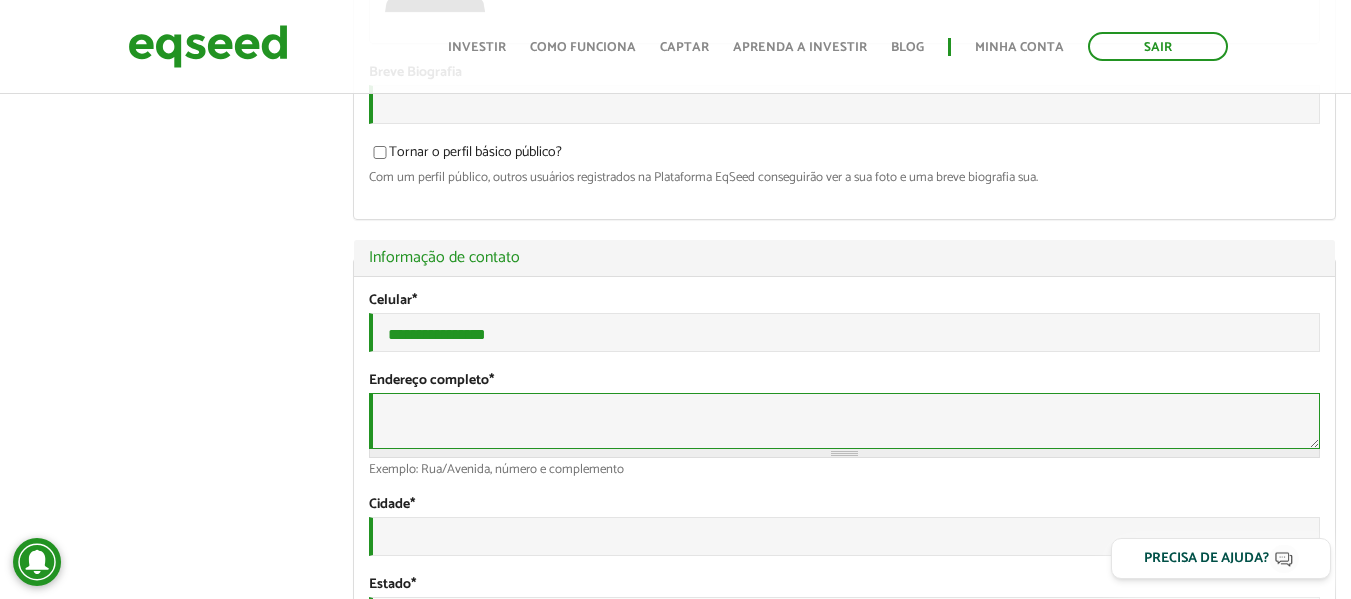 drag, startPoint x: 539, startPoint y: 423, endPoint x: 538, endPoint y: 412, distance: 11.045361 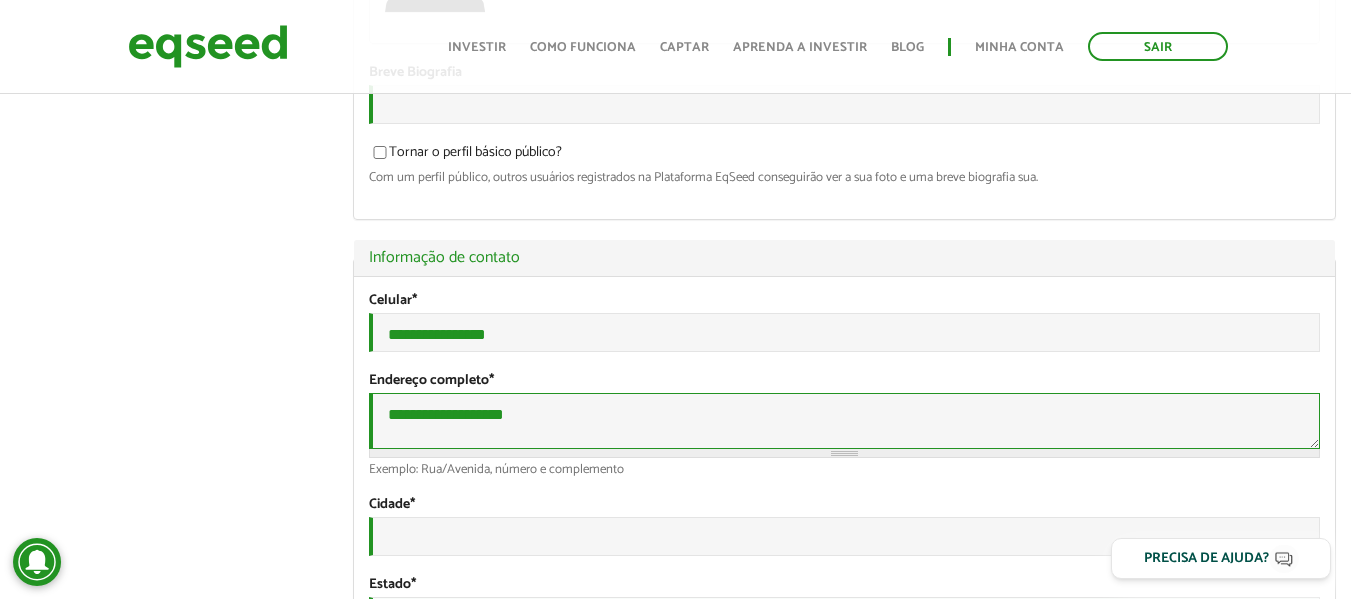 paste on "****" 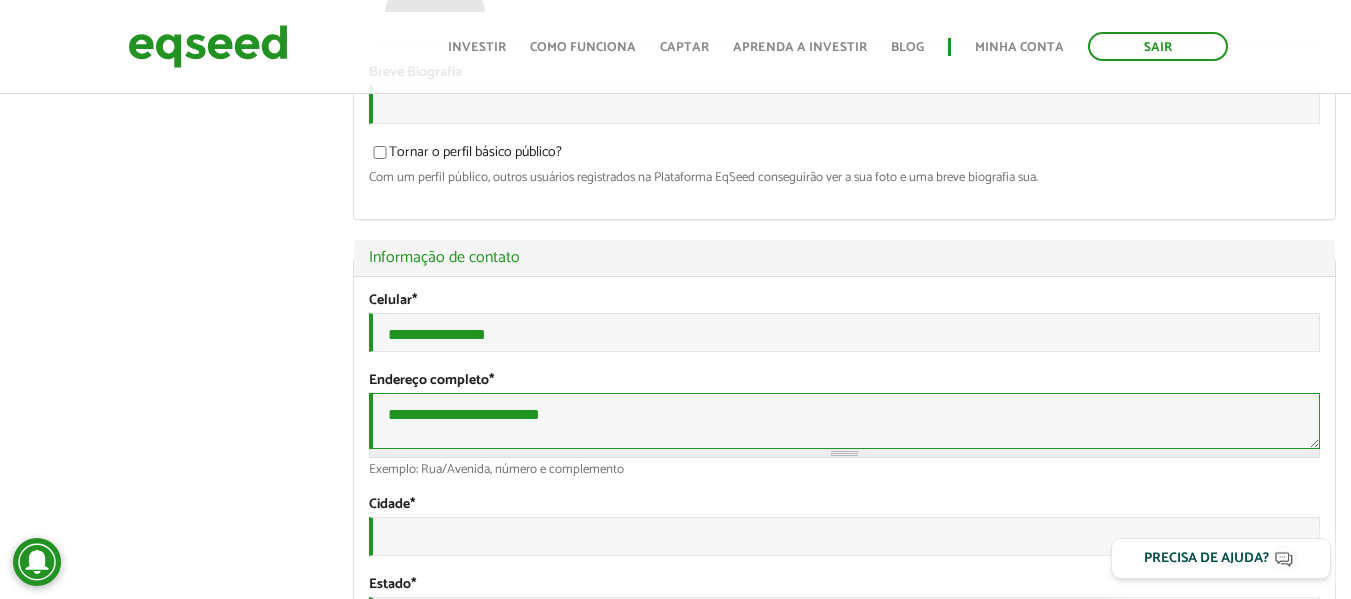 paste on "**********" 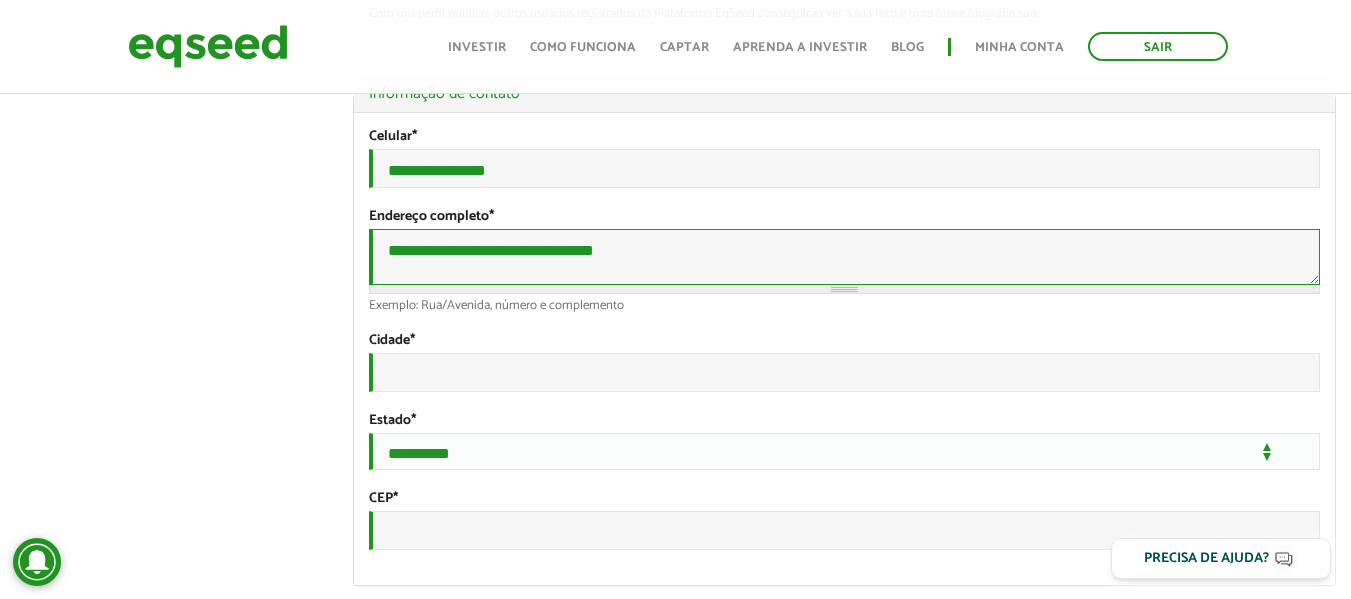 scroll, scrollTop: 600, scrollLeft: 0, axis: vertical 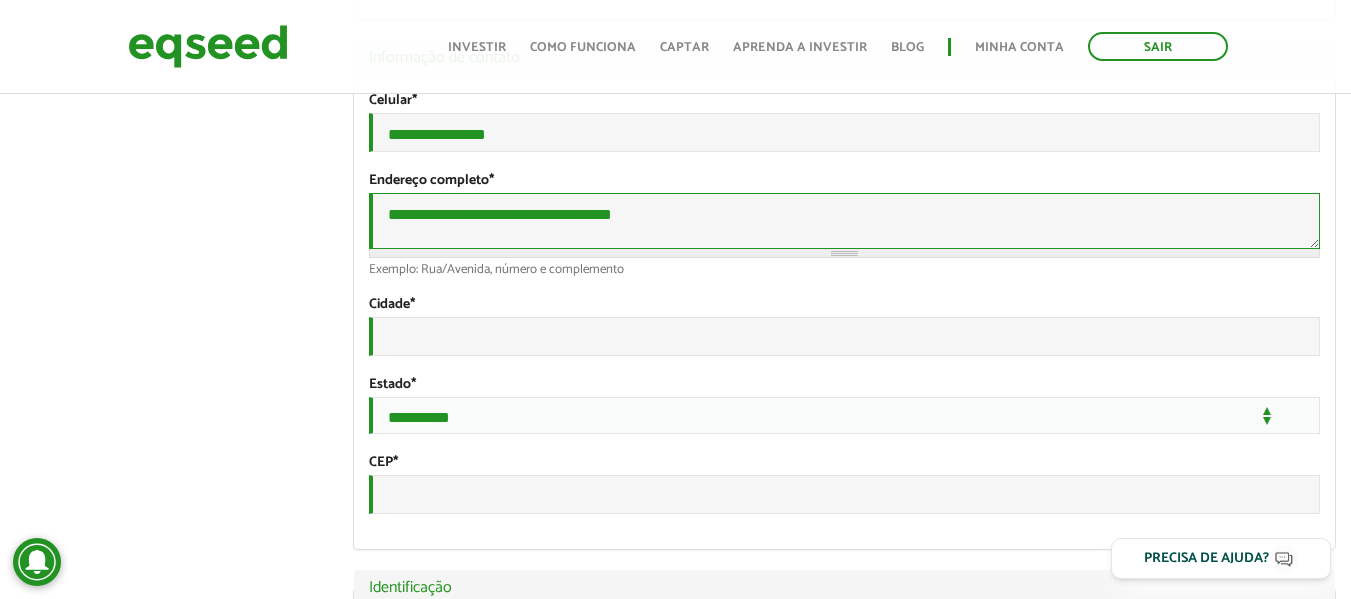 paste on "**********" 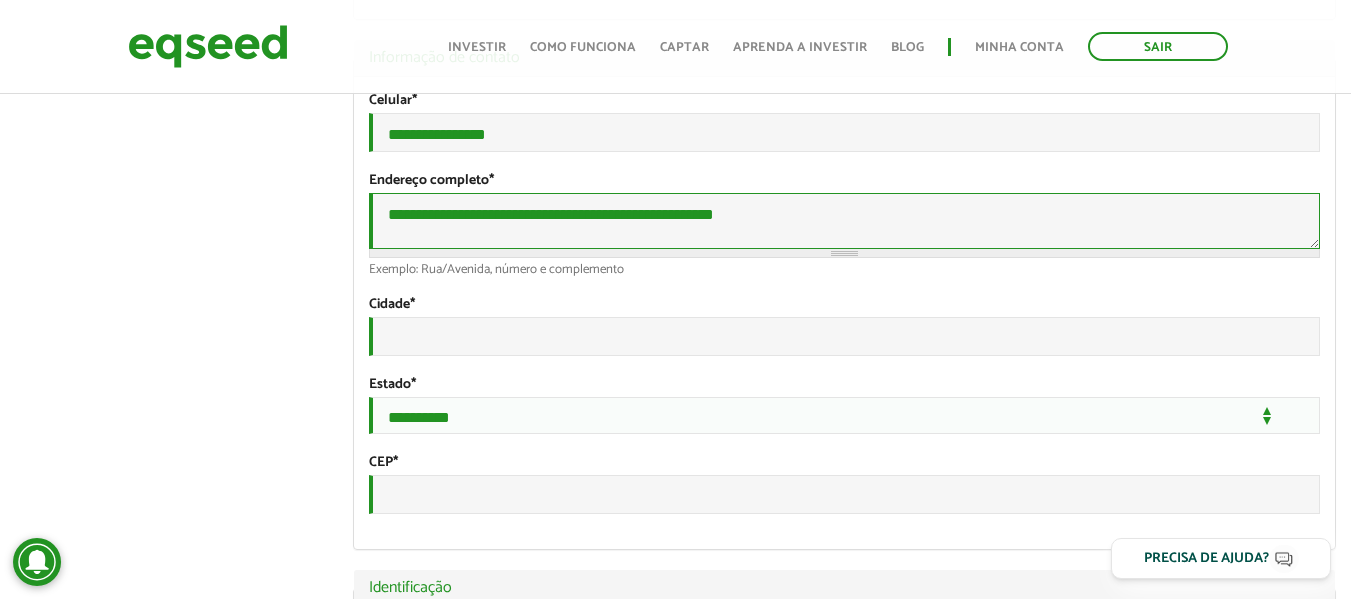 type on "**********" 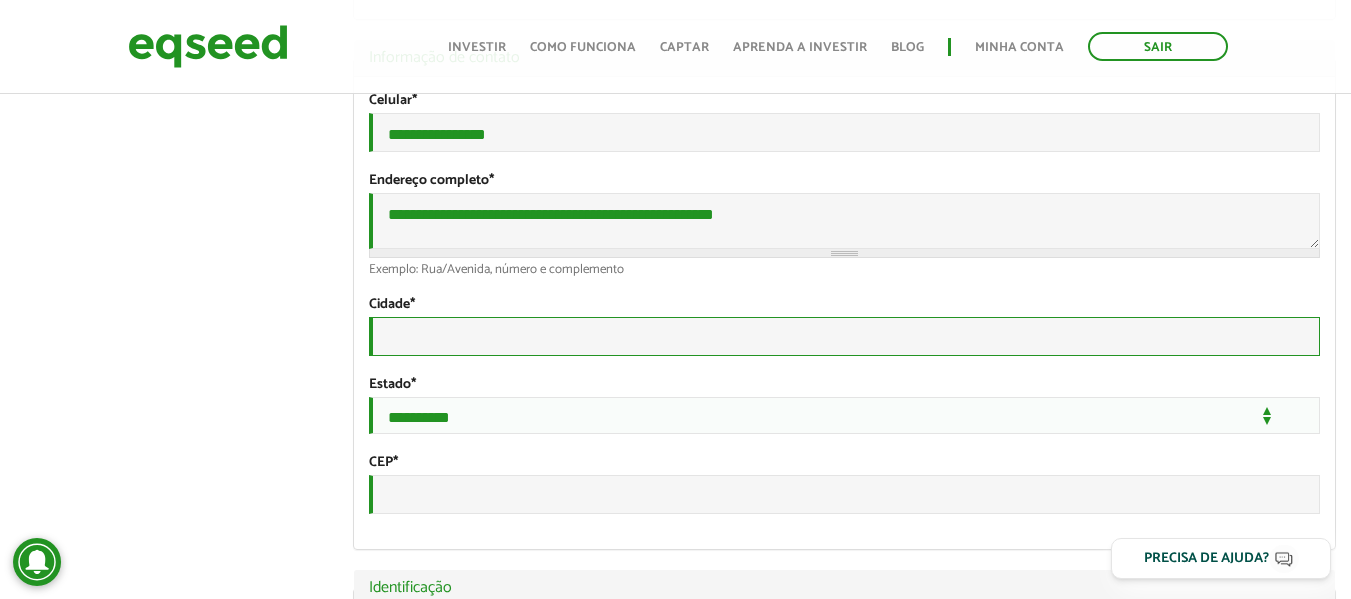 click on "Cidade  *" at bounding box center (844, 336) 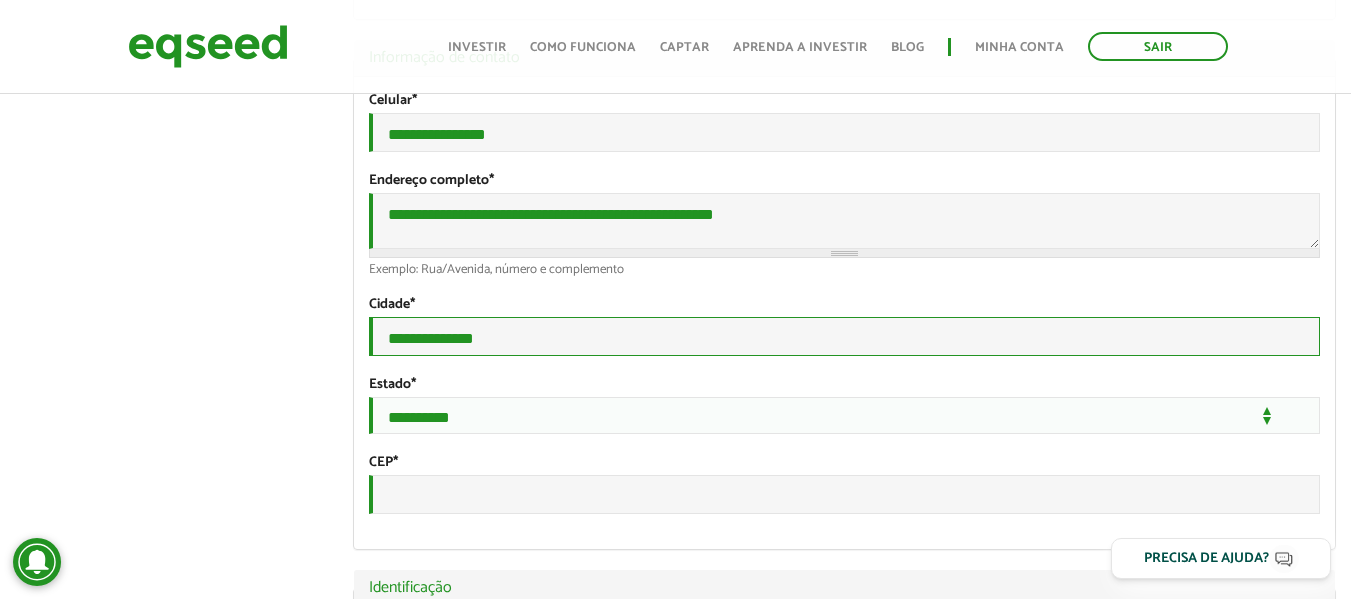 type on "**********" 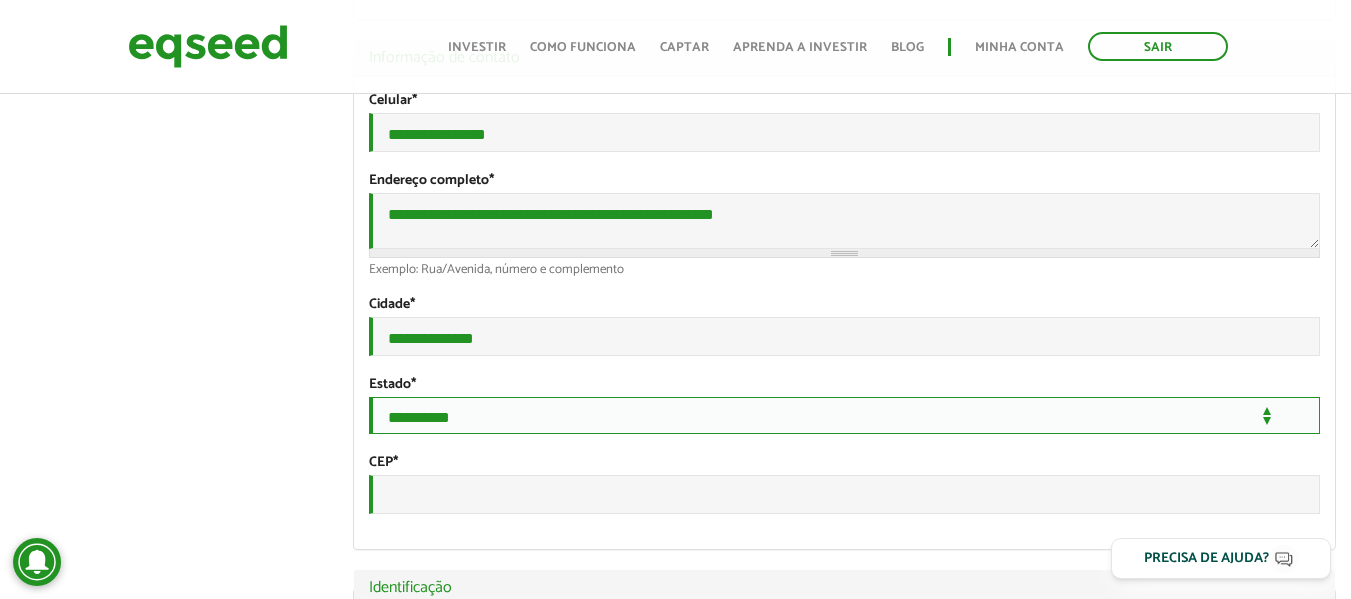 select on "**" 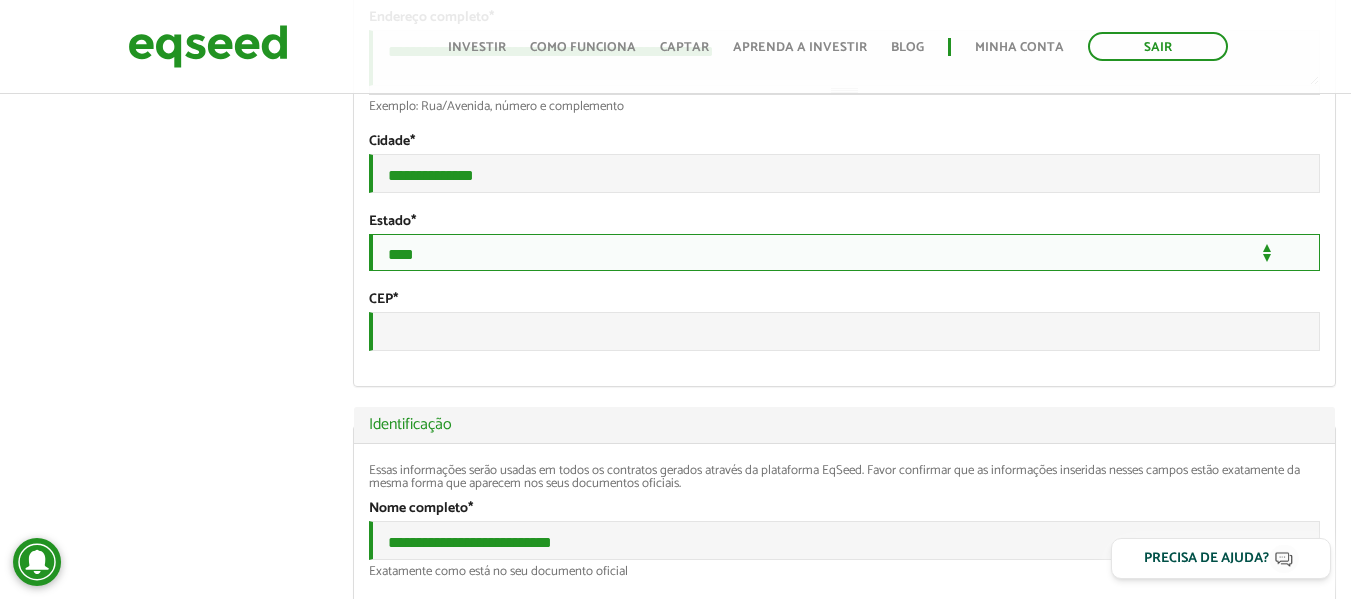 scroll, scrollTop: 800, scrollLeft: 0, axis: vertical 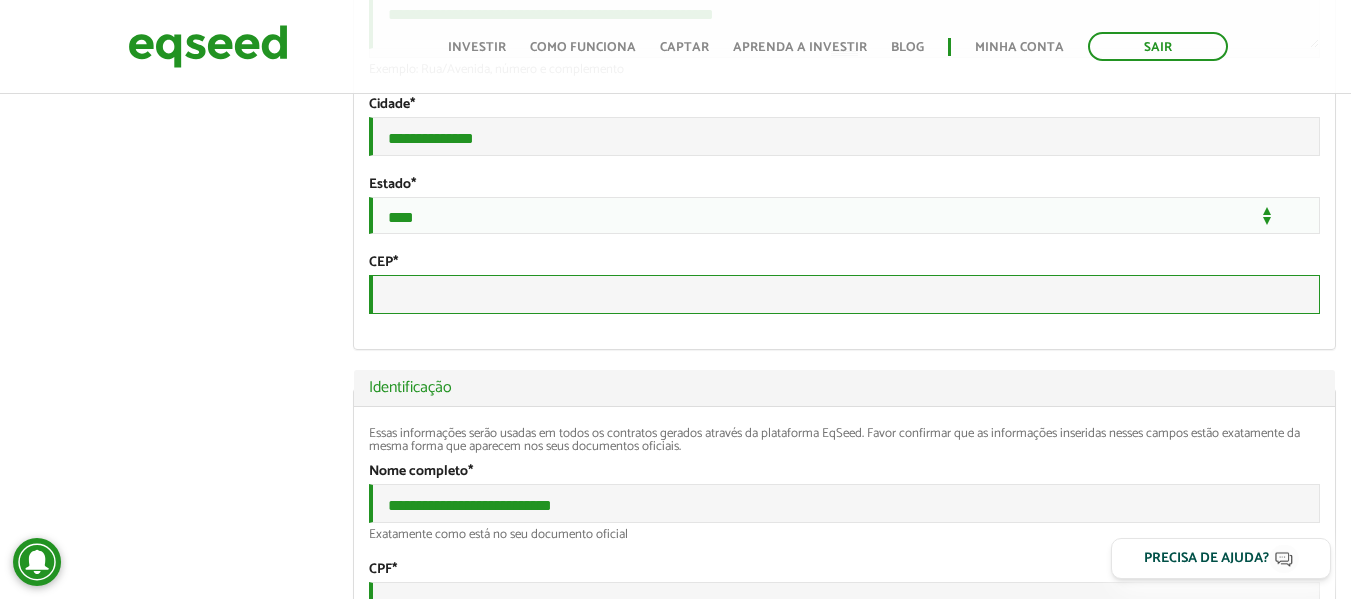 click on "CEP  *" at bounding box center [844, 294] 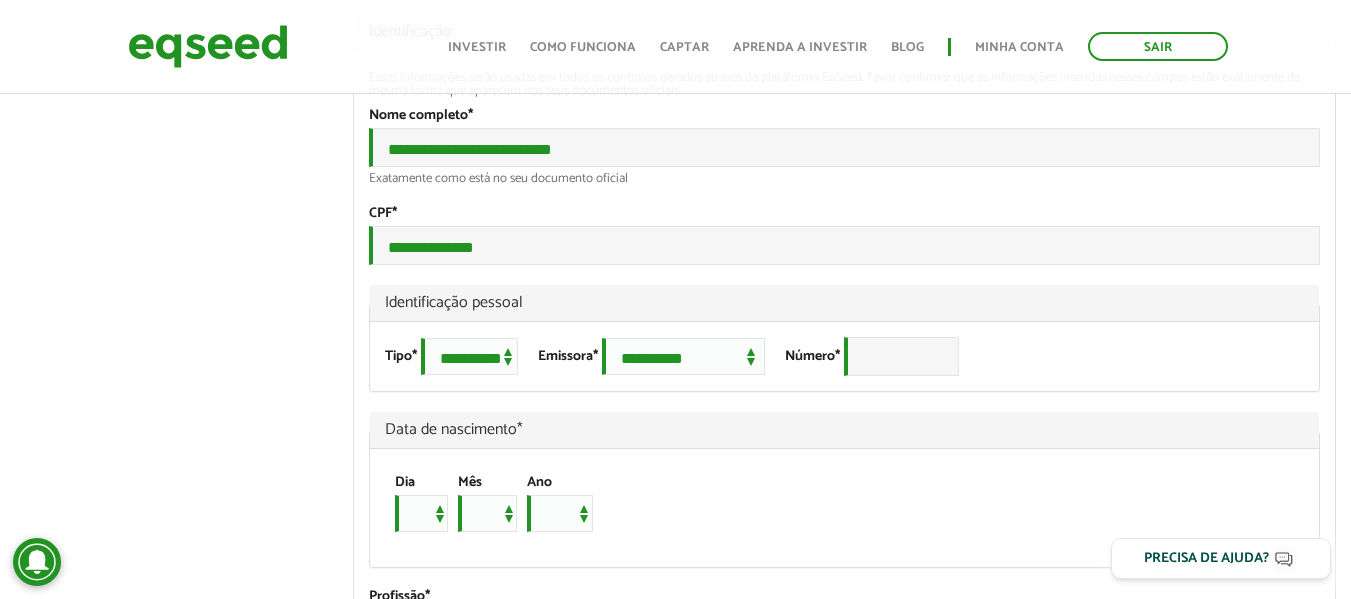 scroll, scrollTop: 1200, scrollLeft: 0, axis: vertical 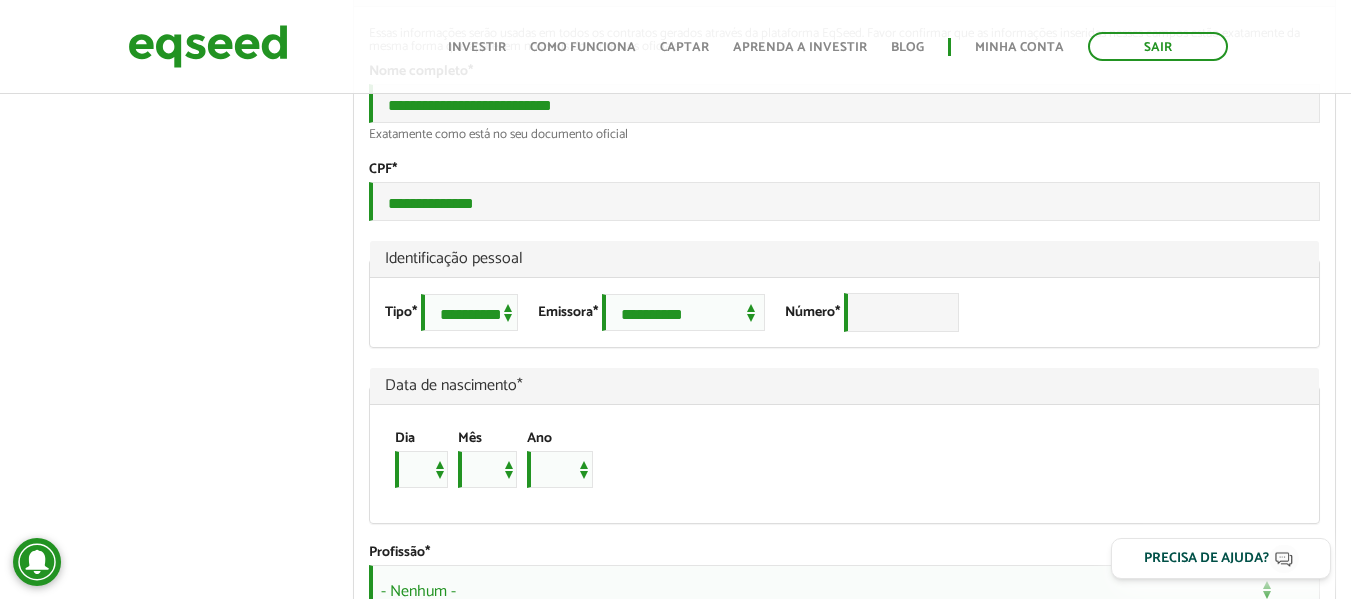 type on "*********" 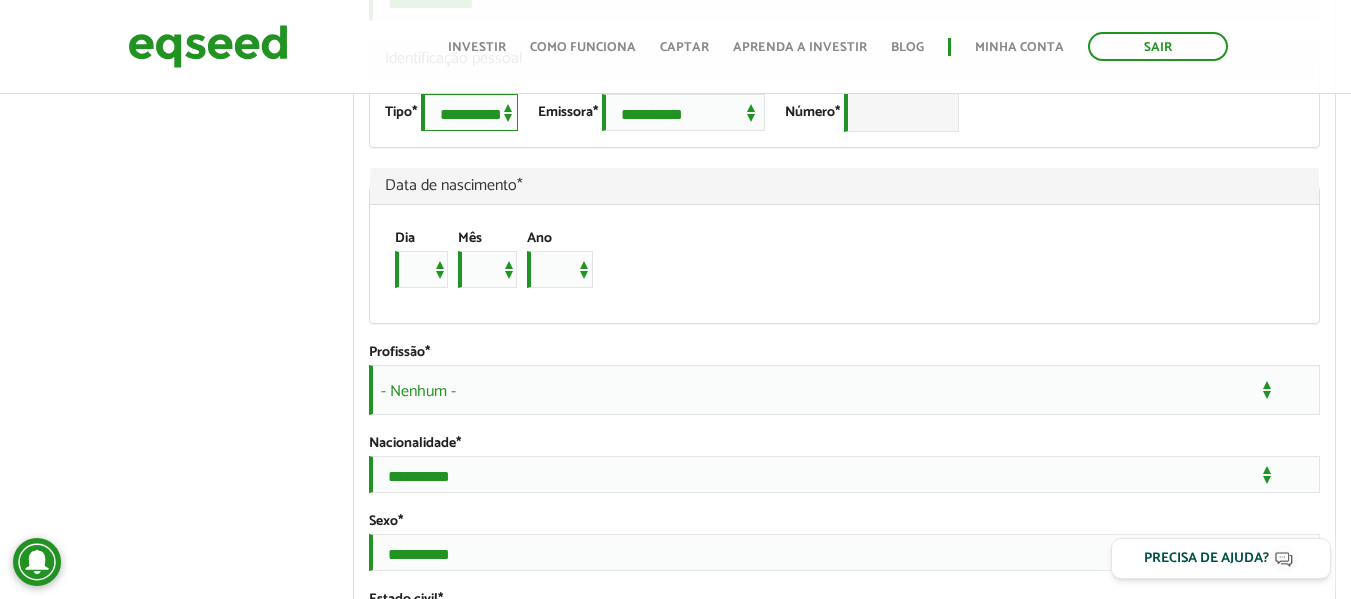 click on "**********" at bounding box center [469, 112] 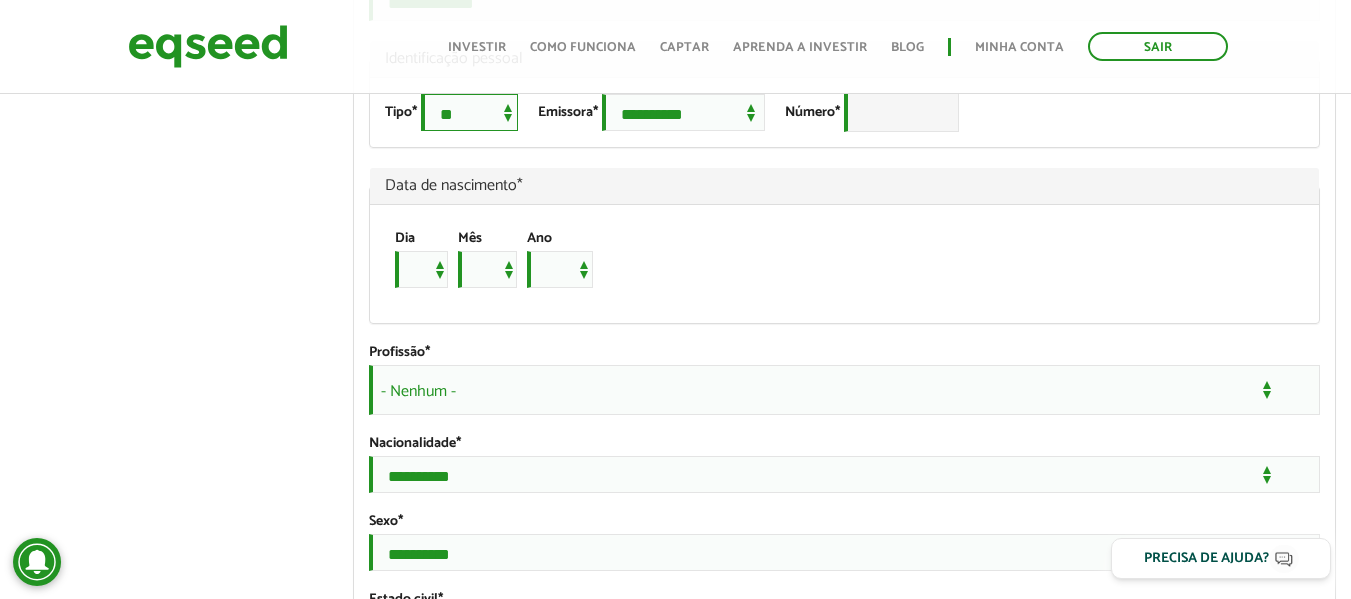 click on "**********" at bounding box center [469, 112] 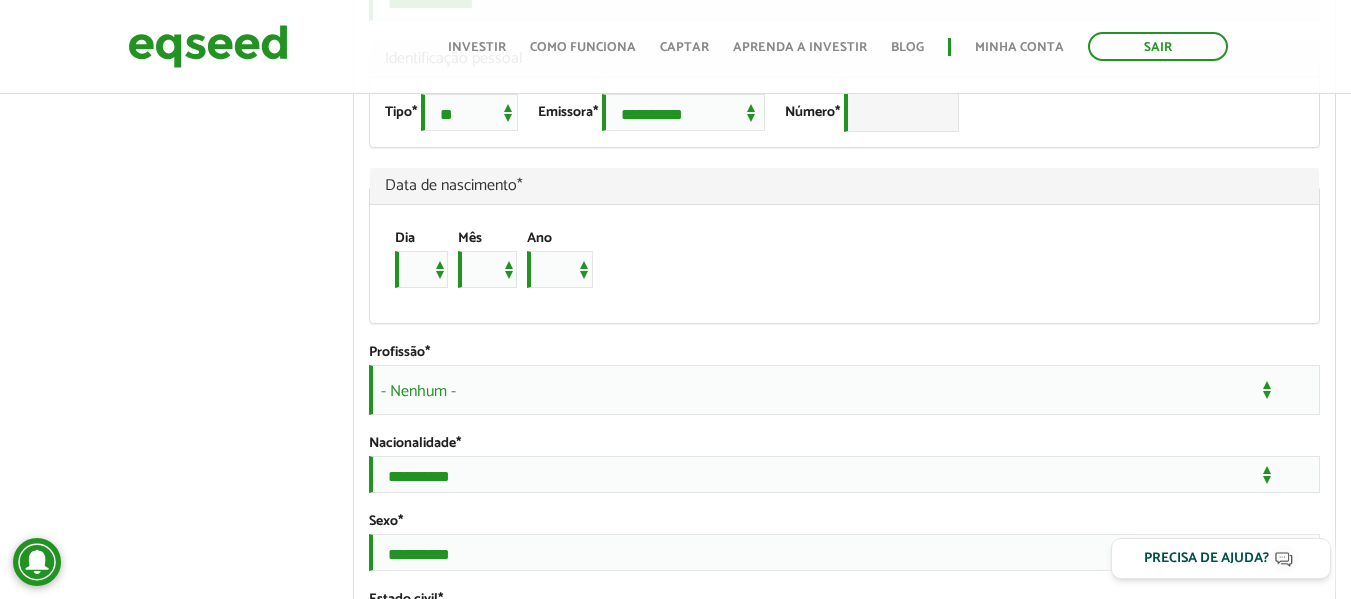 click on "Data de nascimento  *" at bounding box center [844, 186] 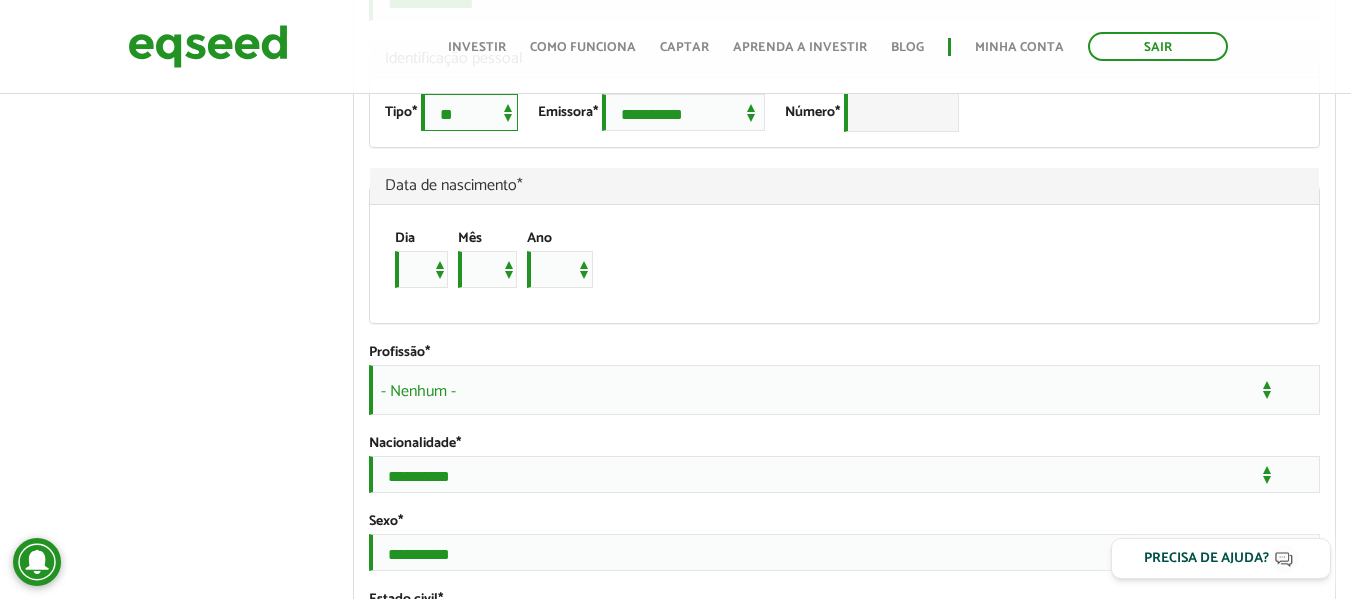 click on "**********" at bounding box center [469, 112] 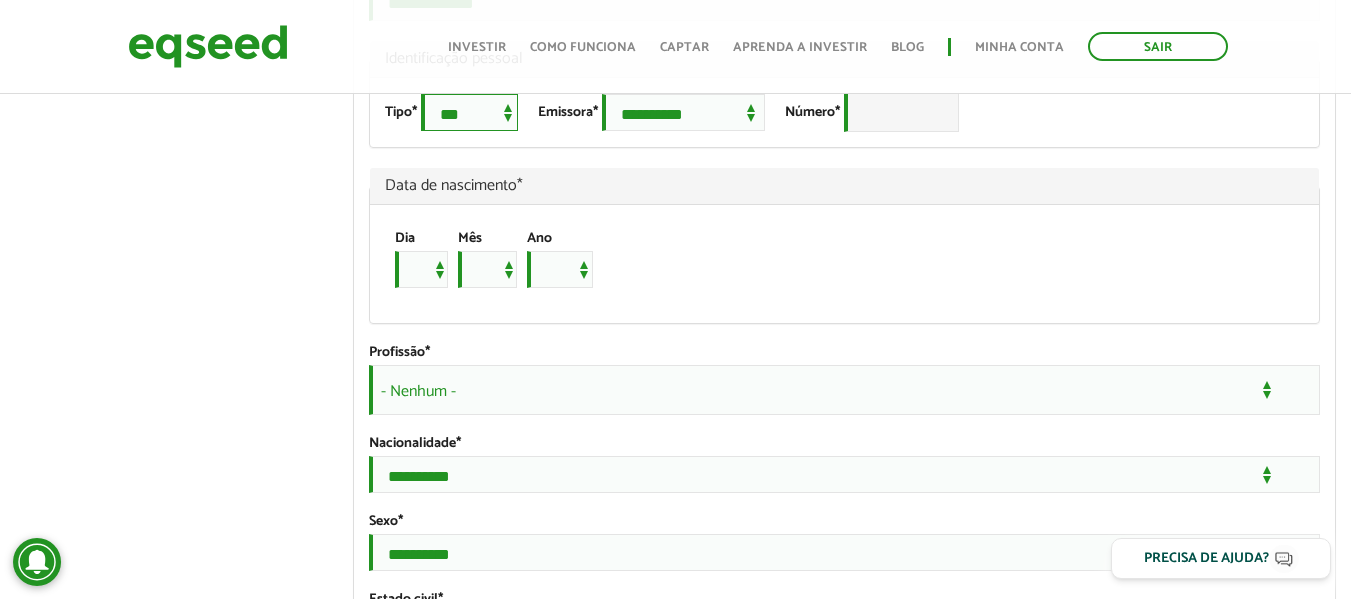 click on "**********" at bounding box center [469, 112] 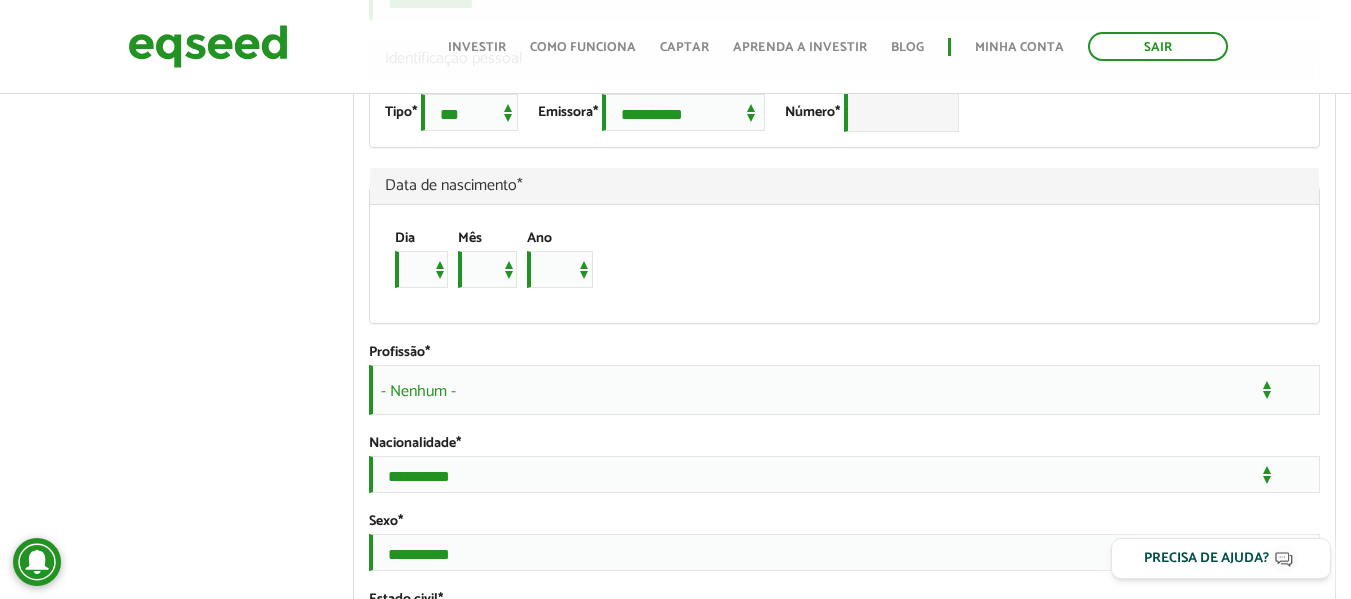 click on "Dia
* * * * * * * * * ** ** ** ** ** ** ** ** ** ** ** ** ** ** ** ** ** ** ** ** ** **   Mês
*** *** *** *** *** *** *** *** *** *** *** ***   Ano
**** **** **** **** **** **** **** **** **** **** **** **** **** **** **** **** **** **** **** **** **** **** **** **** **** **** **** **** **** **** **** **** **** **** **** **** **** **** **** **** **** **** **** **** **** **** **** **** **** **** **** **** **** **** **** **** **** **** **** **** **** **** **** **** **** **** **** **** **** **** **** **** **** **** **** **** **** **** **** **** **** **** **** **** **** **** **** **** **** **** **** **** **** **** **** **** **** **** **** **** **** **** **** **** **** **** **** **** **** **** **** **** **** **** **** **** **** **** **** **** **** **** **** **** **** ****" at bounding box center [844, 264] 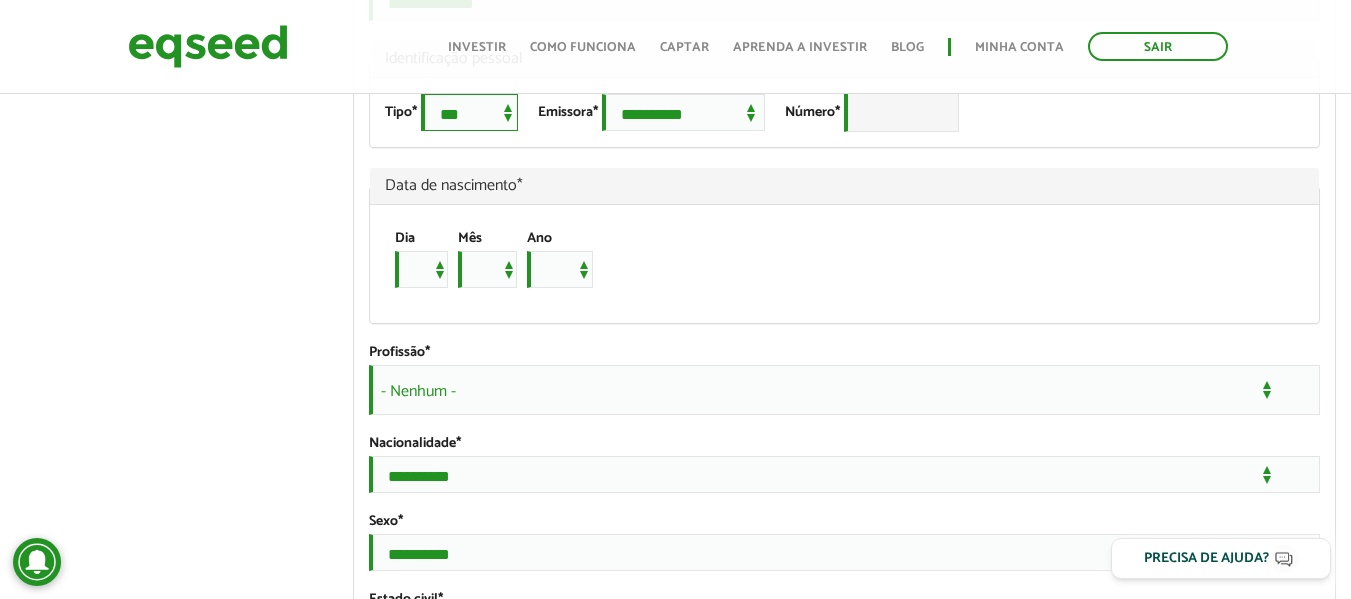 click on "**********" at bounding box center (469, 112) 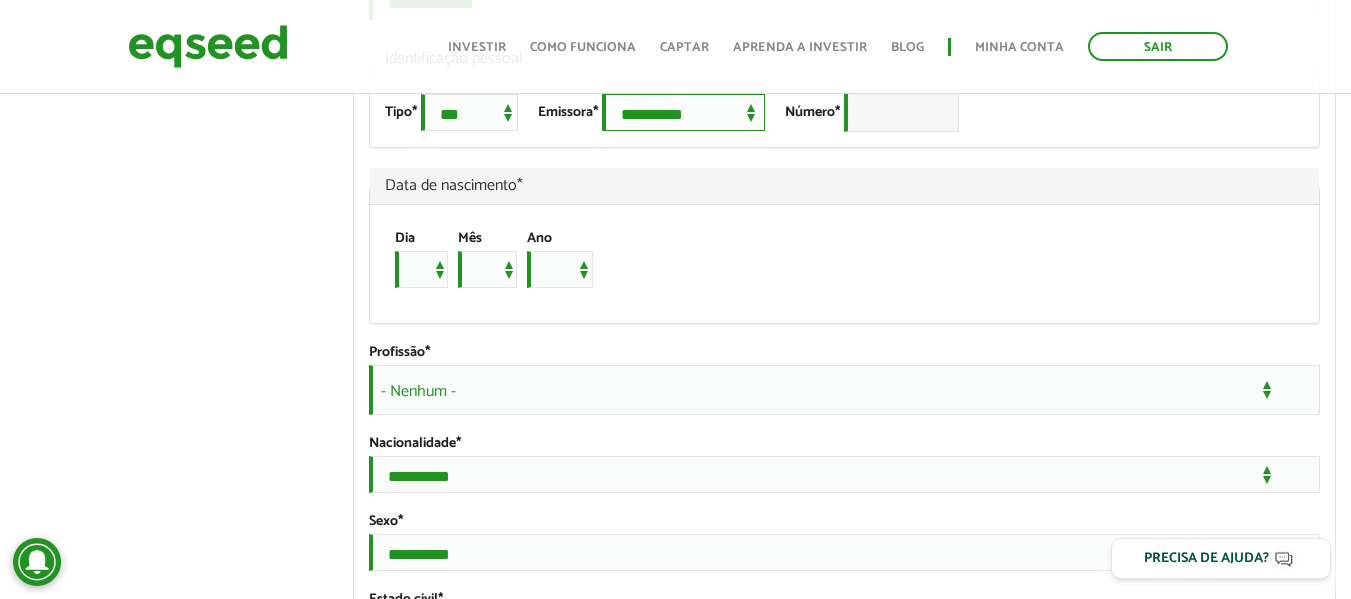 click on "**********" at bounding box center (683, 112) 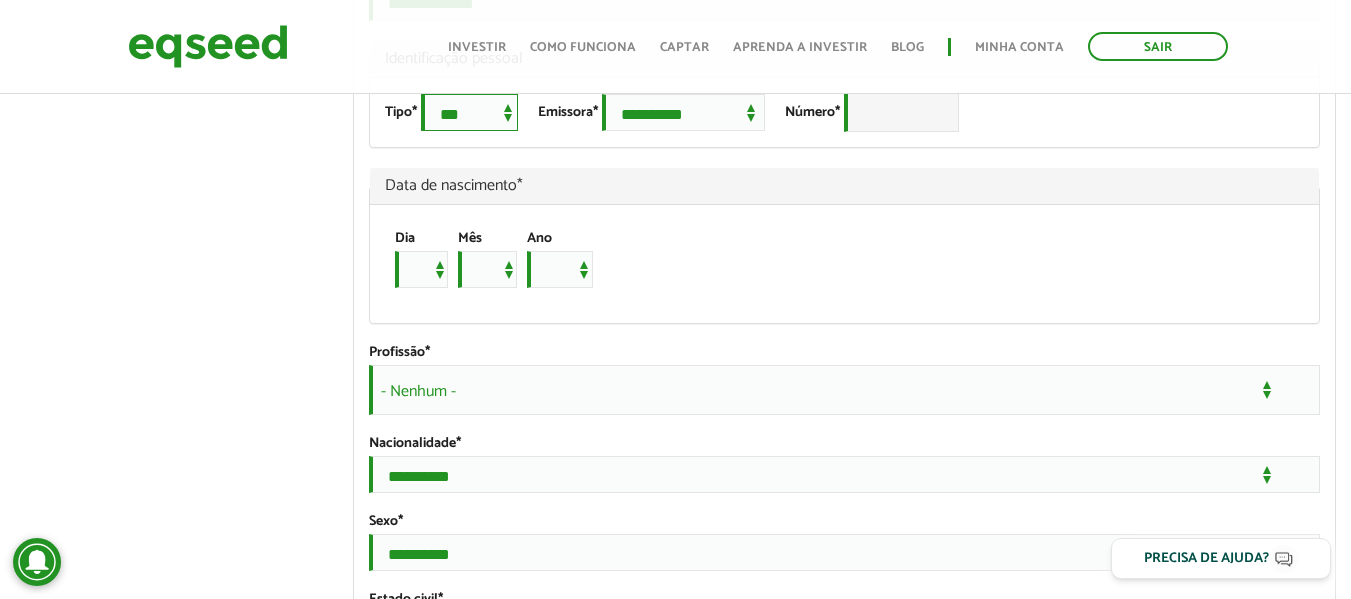 click on "**********" at bounding box center [469, 112] 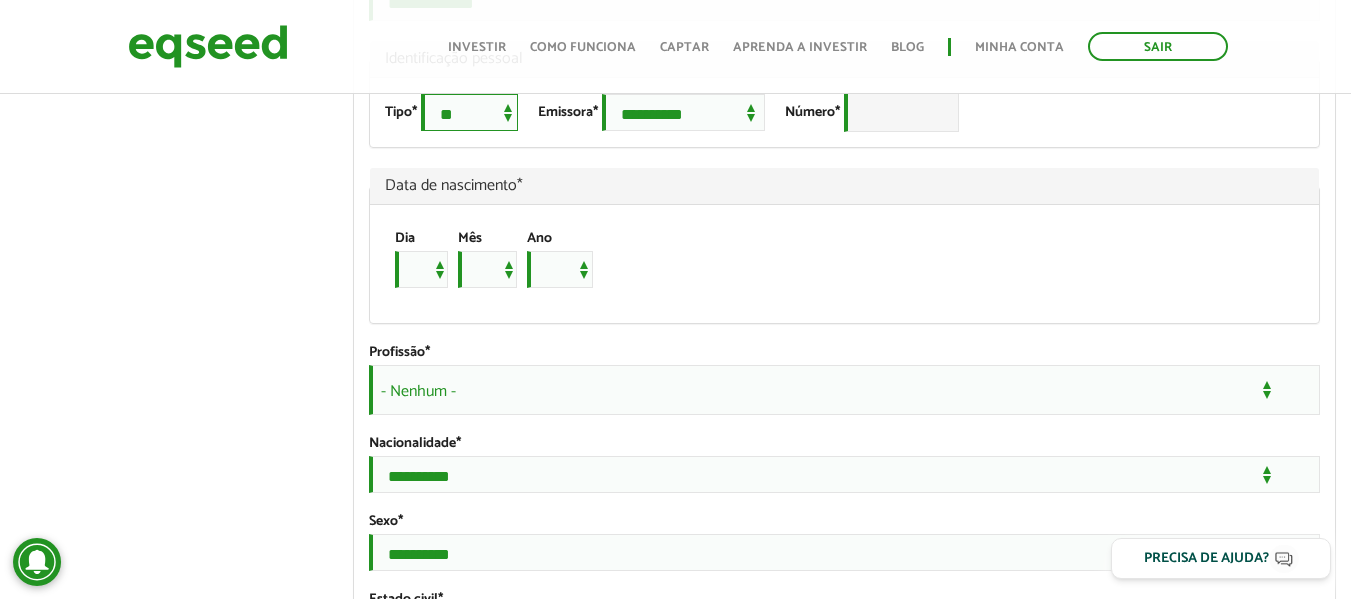 click on "**********" at bounding box center (469, 112) 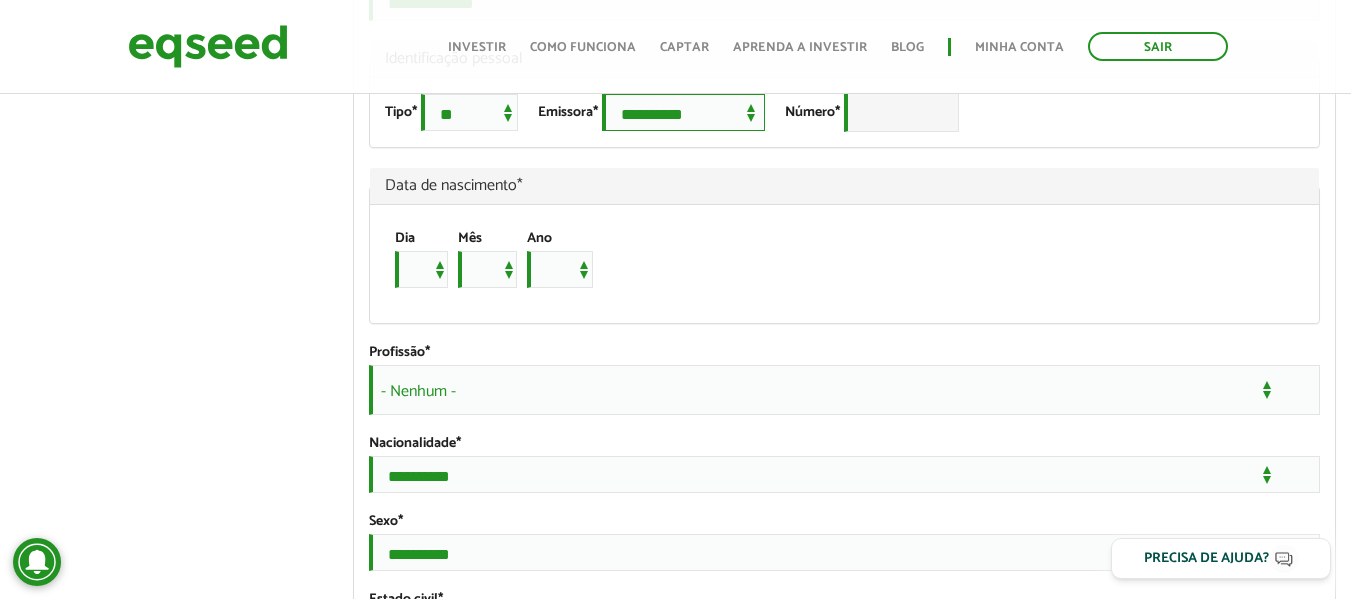click on "**********" at bounding box center [683, 112] 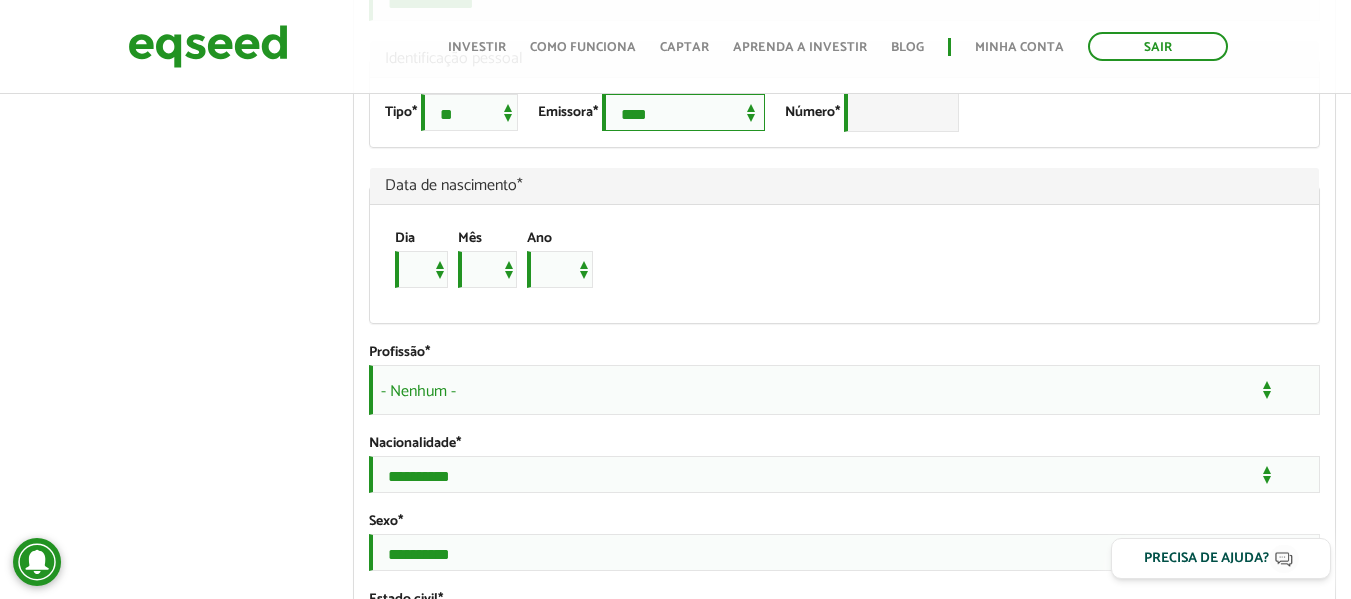 click on "**********" at bounding box center [683, 112] 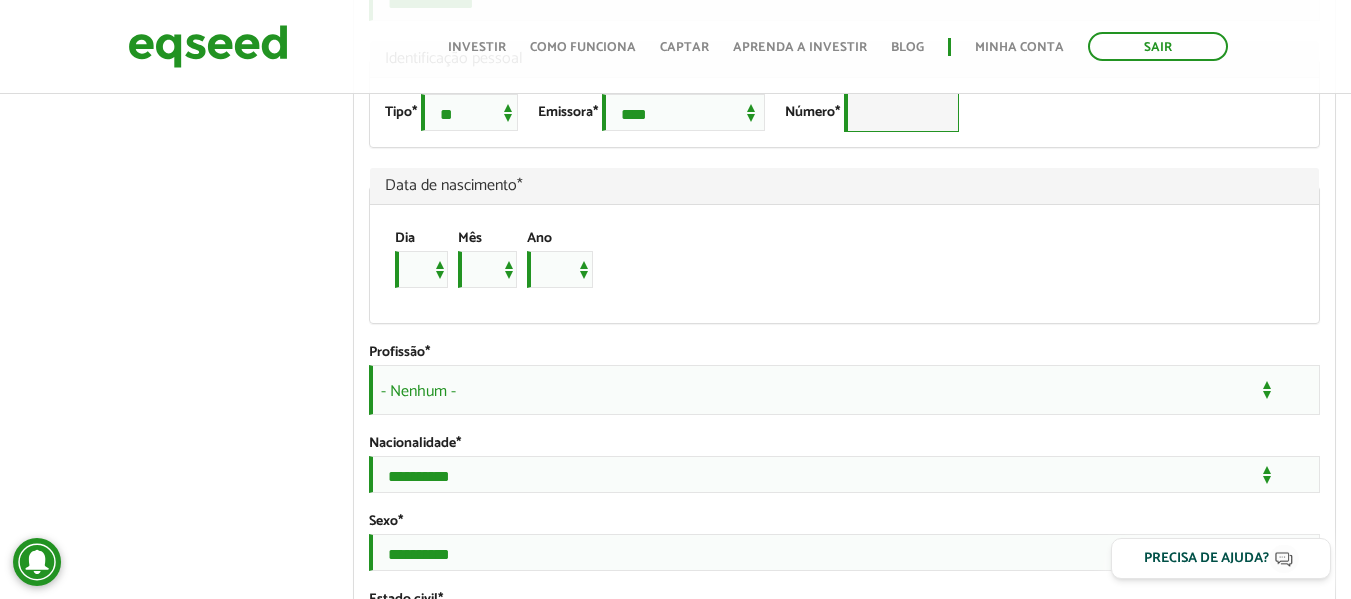 click on "Número  *" at bounding box center (901, 112) 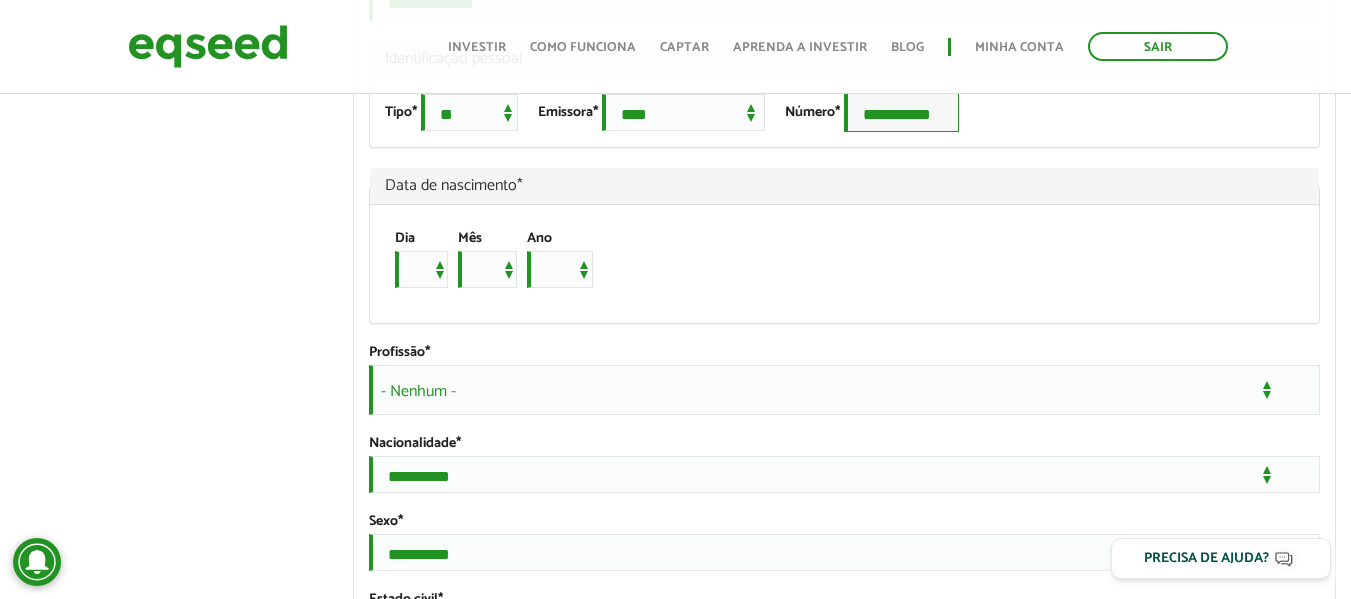 type on "**********" 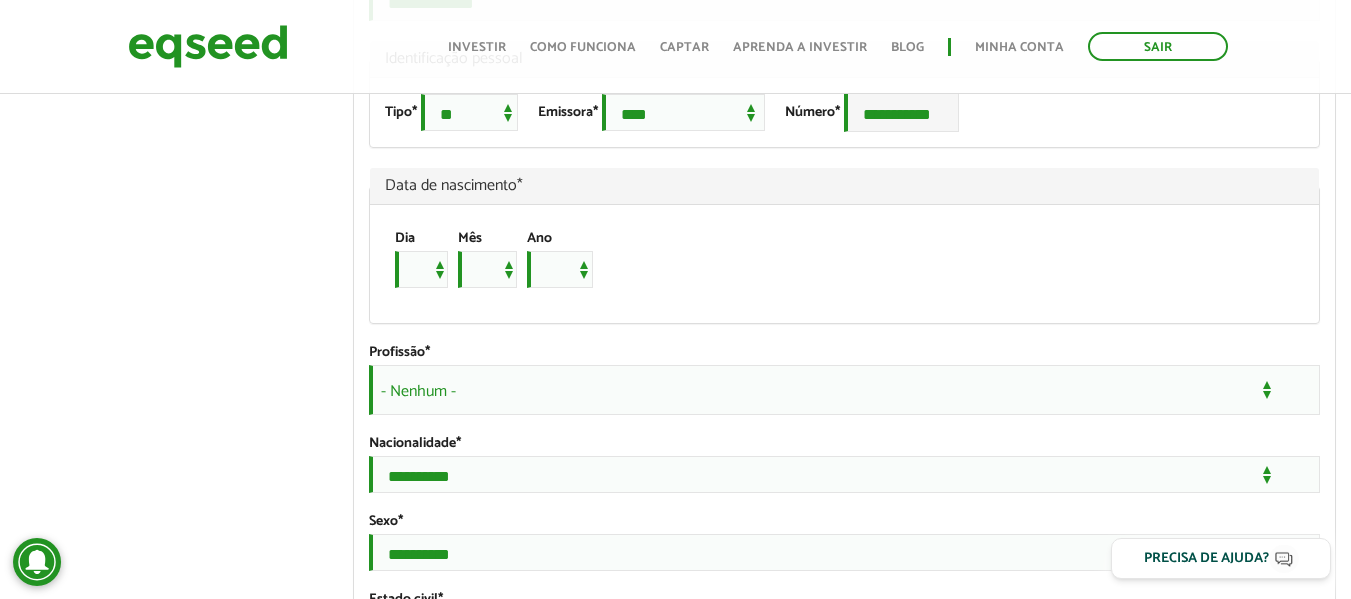 click on "Dia
* * * * * * * * * ** ** ** ** ** ** ** ** ** ** ** ** ** ** ** ** ** ** ** ** ** **   Mês
*** *** *** *** *** *** *** *** *** *** *** ***   Ano
**** **** **** **** **** **** **** **** **** **** **** **** **** **** **** **** **** **** **** **** **** **** **** **** **** **** **** **** **** **** **** **** **** **** **** **** **** **** **** **** **** **** **** **** **** **** **** **** **** **** **** **** **** **** **** **** **** **** **** **** **** **** **** **** **** **** **** **** **** **** **** **** **** **** **** **** **** **** **** **** **** **** **** **** **** **** **** **** **** **** **** **** **** **** **** **** **** **** **** **** **** **** **** **** **** **** **** **** **** **** **** **** **** **** **** **** **** **** **** **** **** **** **** **** **** ****" at bounding box center (835, 264) 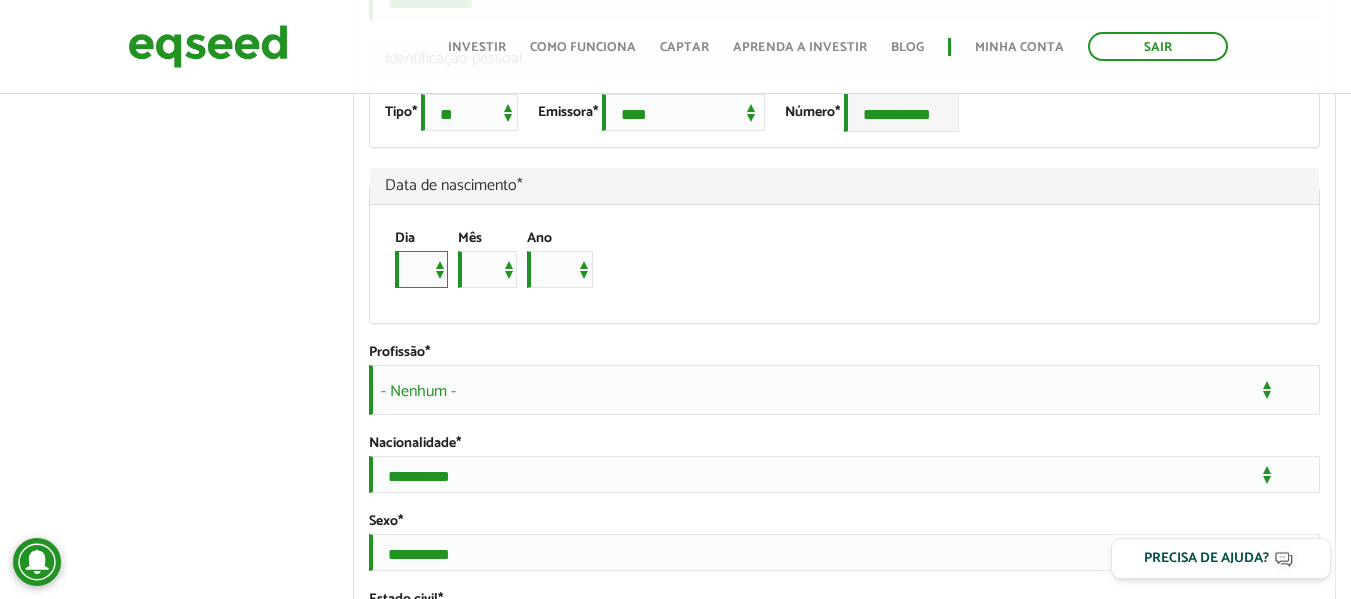 click on "* * * * * * * * * ** ** ** ** ** ** ** ** ** ** ** ** ** ** ** ** ** ** ** ** ** **" at bounding box center (421, 269) 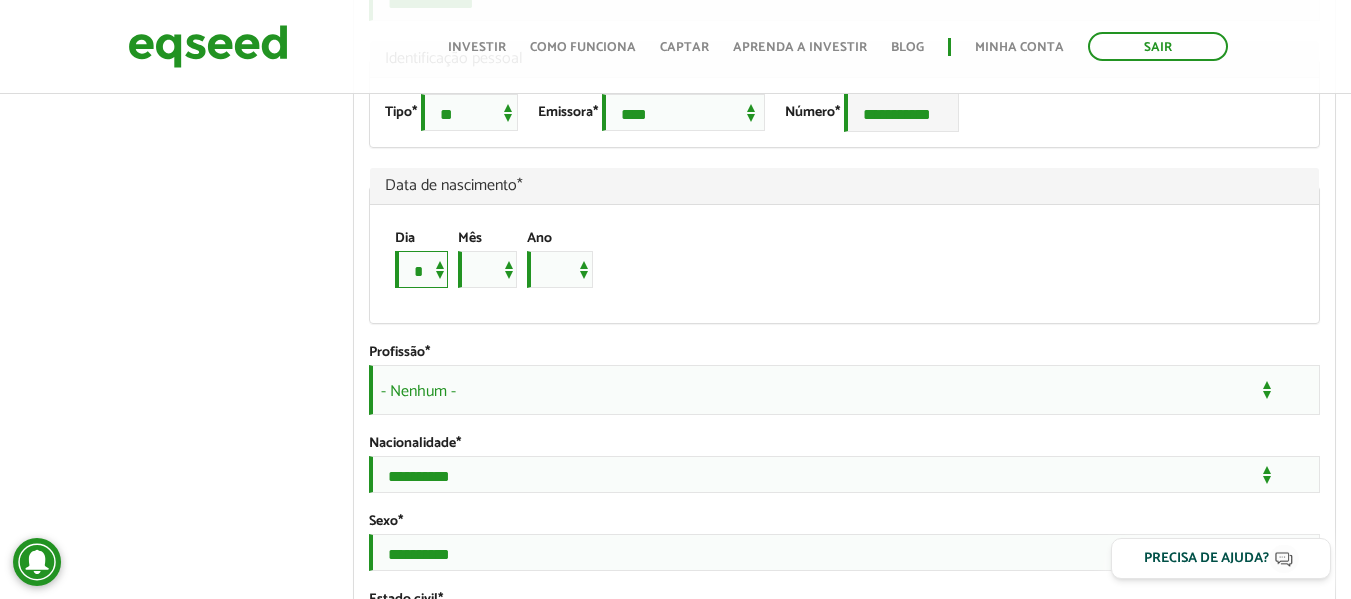 click on "* * * * * * * * * ** ** ** ** ** ** ** ** ** ** ** ** ** ** ** ** ** ** ** ** ** **" at bounding box center [421, 269] 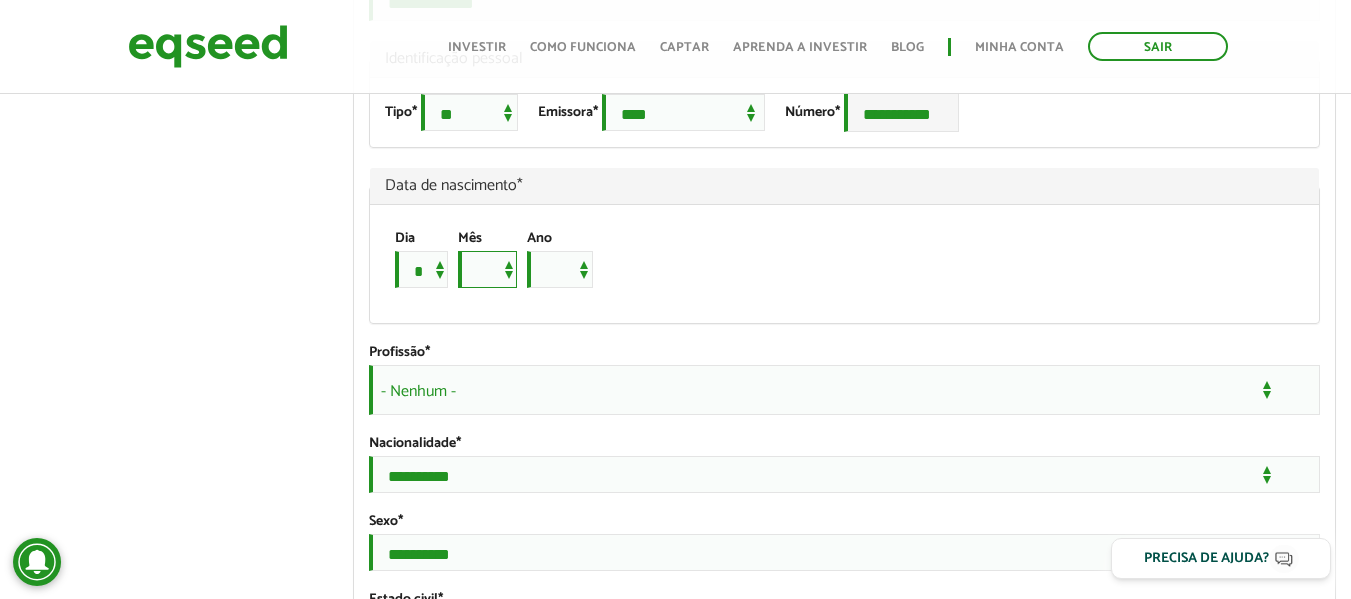 click on "*** *** *** *** *** *** *** *** *** *** *** ***" at bounding box center (487, 269) 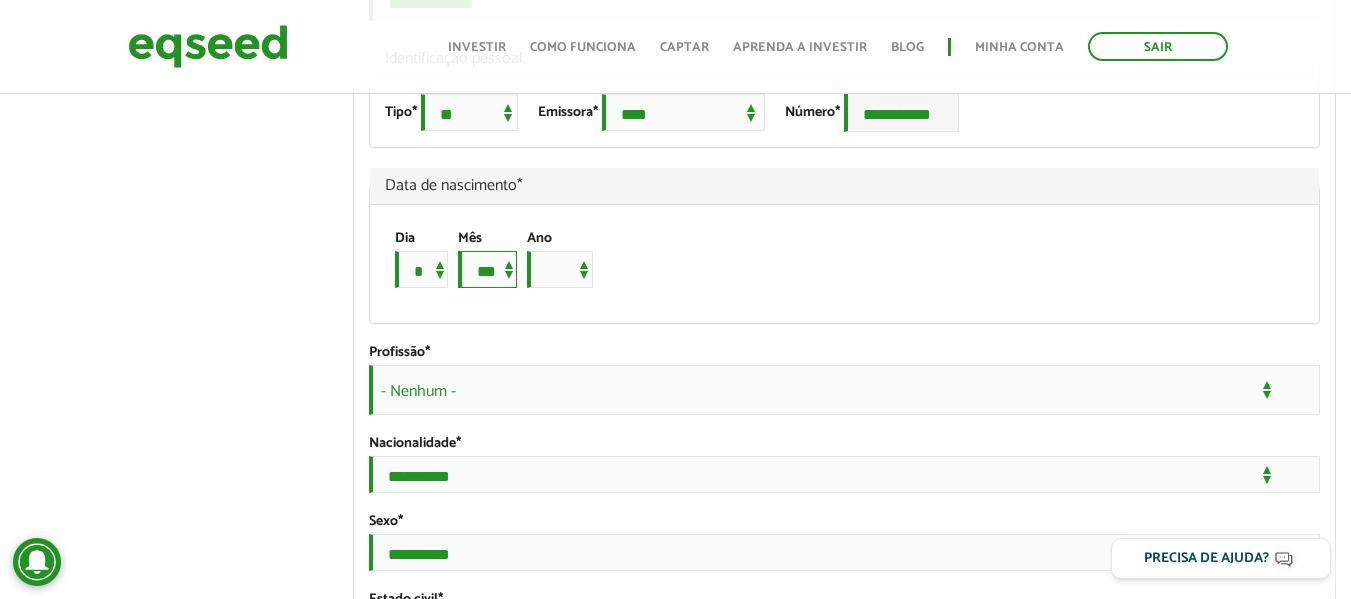 click on "*** *** *** *** *** *** *** *** *** *** *** ***" at bounding box center [487, 269] 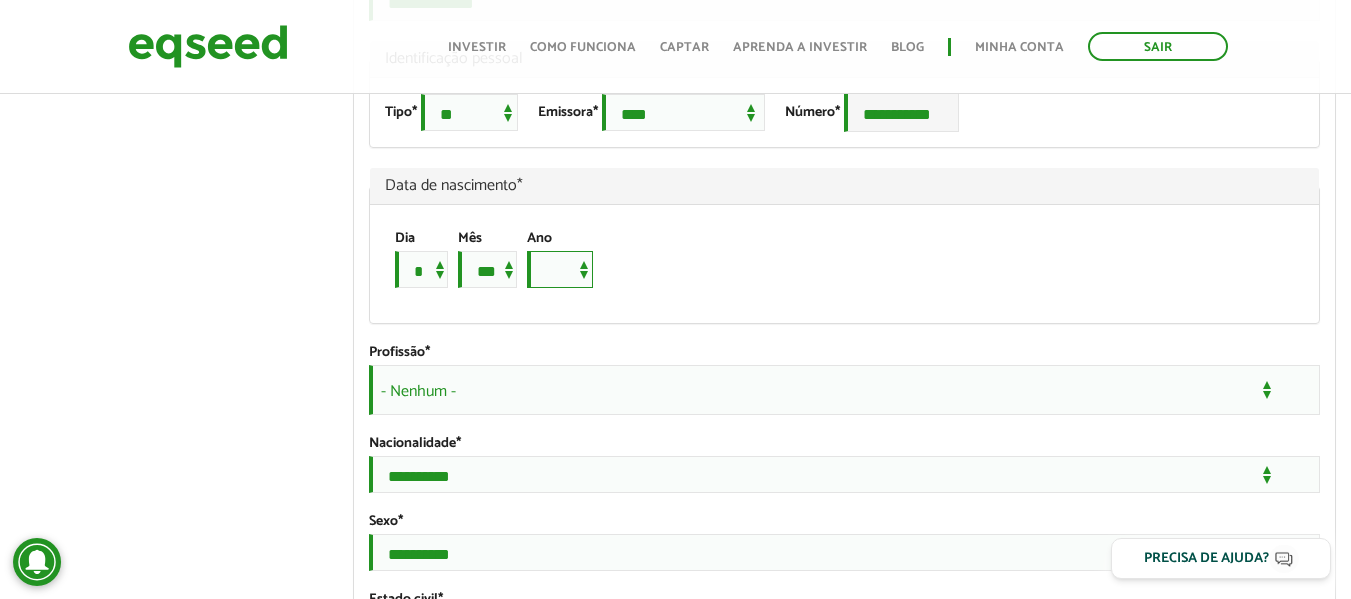 click on "**** **** **** **** **** **** **** **** **** **** **** **** **** **** **** **** **** **** **** **** **** **** **** **** **** **** **** **** **** **** **** **** **** **** **** **** **** **** **** **** **** **** **** **** **** **** **** **** **** **** **** **** **** **** **** **** **** **** **** **** **** **** **** **** **** **** **** **** **** **** **** **** **** **** **** **** **** **** **** **** **** **** **** **** **** **** **** **** **** **** **** **** **** **** **** **** **** **** **** **** **** **** **** **** **** **** **** **** **** **** **** **** **** **** **** **** **** **** **** **** **** **** **** **** **** ****" at bounding box center (560, 269) 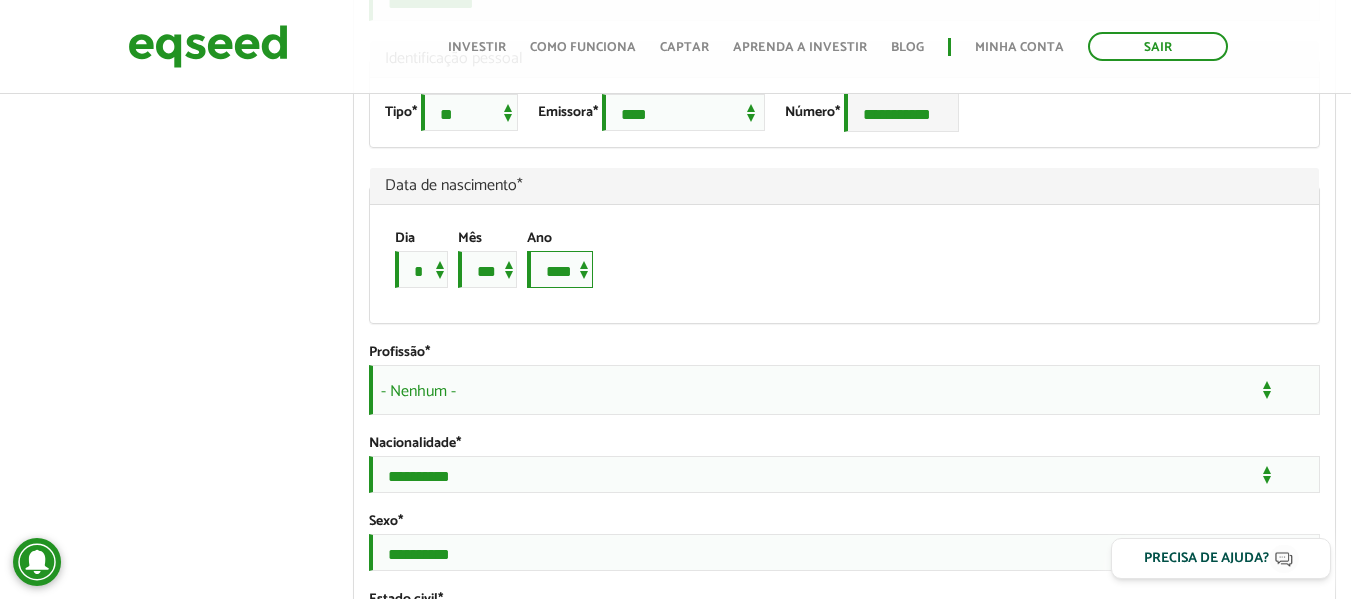click on "**** **** **** **** **** **** **** **** **** **** **** **** **** **** **** **** **** **** **** **** **** **** **** **** **** **** **** **** **** **** **** **** **** **** **** **** **** **** **** **** **** **** **** **** **** **** **** **** **** **** **** **** **** **** **** **** **** **** **** **** **** **** **** **** **** **** **** **** **** **** **** **** **** **** **** **** **** **** **** **** **** **** **** **** **** **** **** **** **** **** **** **** **** **** **** **** **** **** **** **** **** **** **** **** **** **** **** **** **** **** **** **** **** **** **** **** **** **** **** **** **** **** **** **** **** ****" at bounding box center [560, 269] 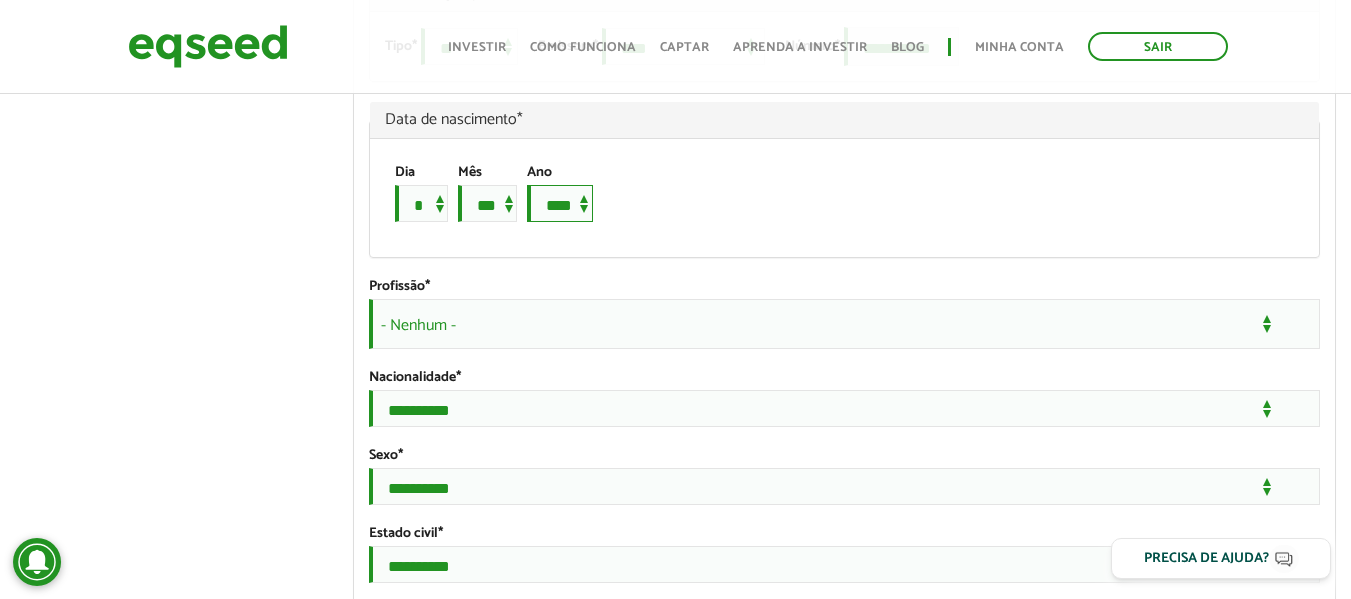 scroll, scrollTop: 1600, scrollLeft: 0, axis: vertical 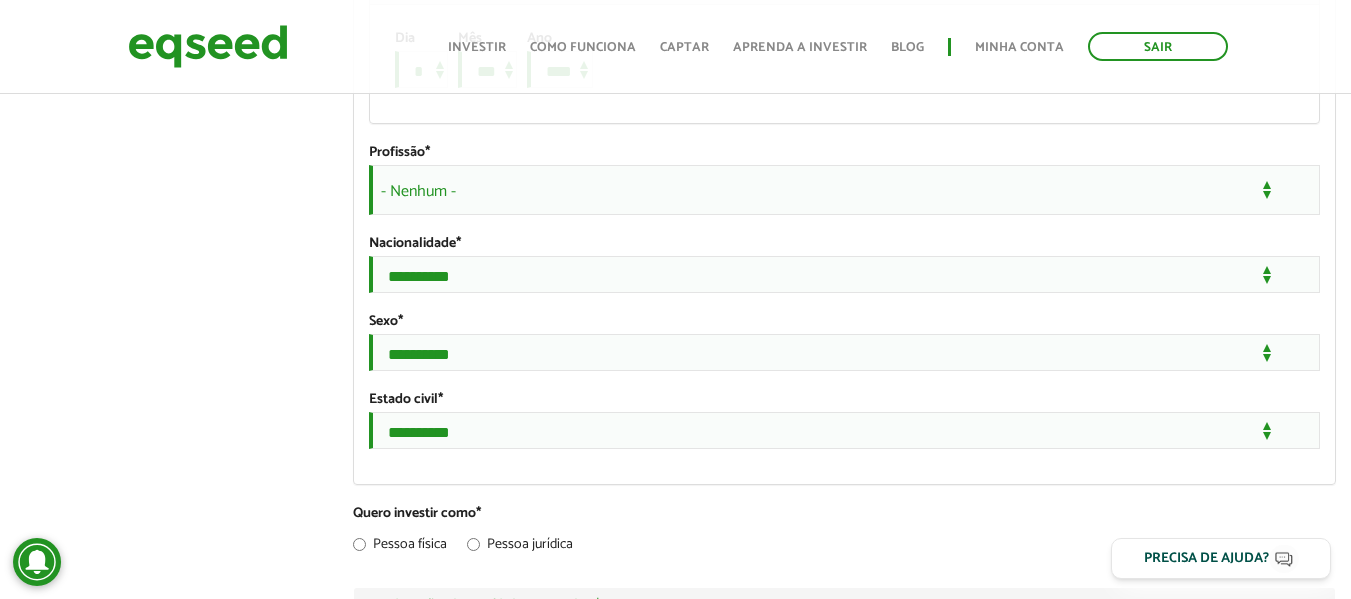 click on "- Nenhum -" at bounding box center [844, 190] 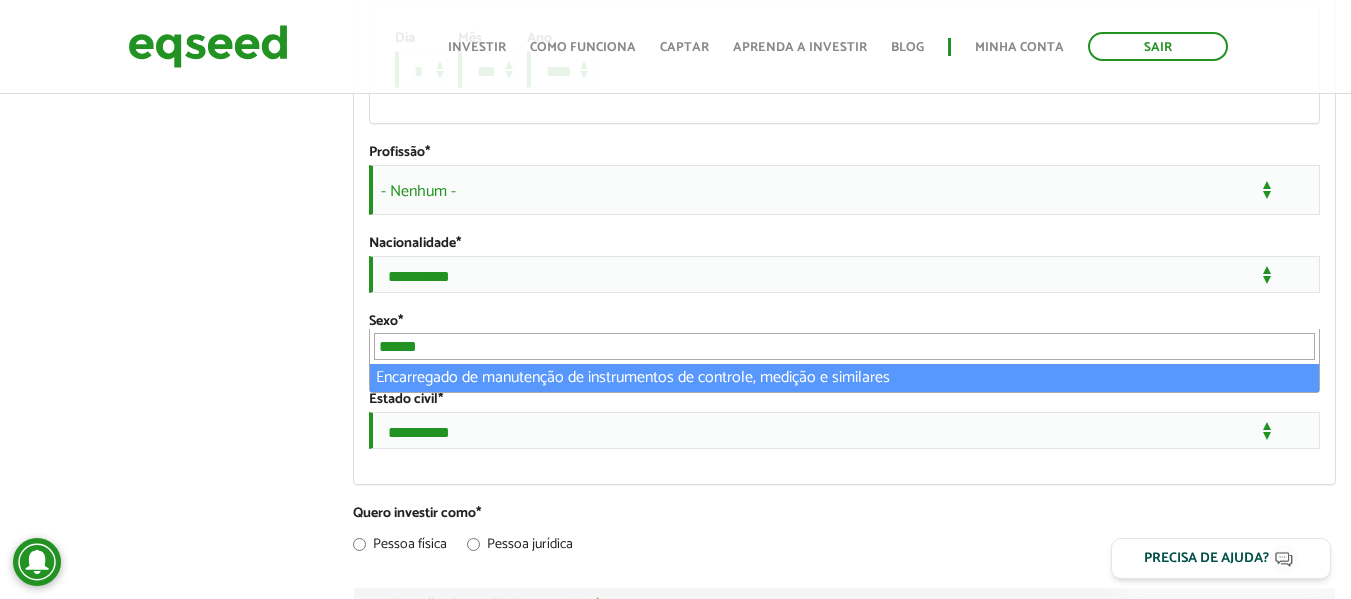 type on "******" 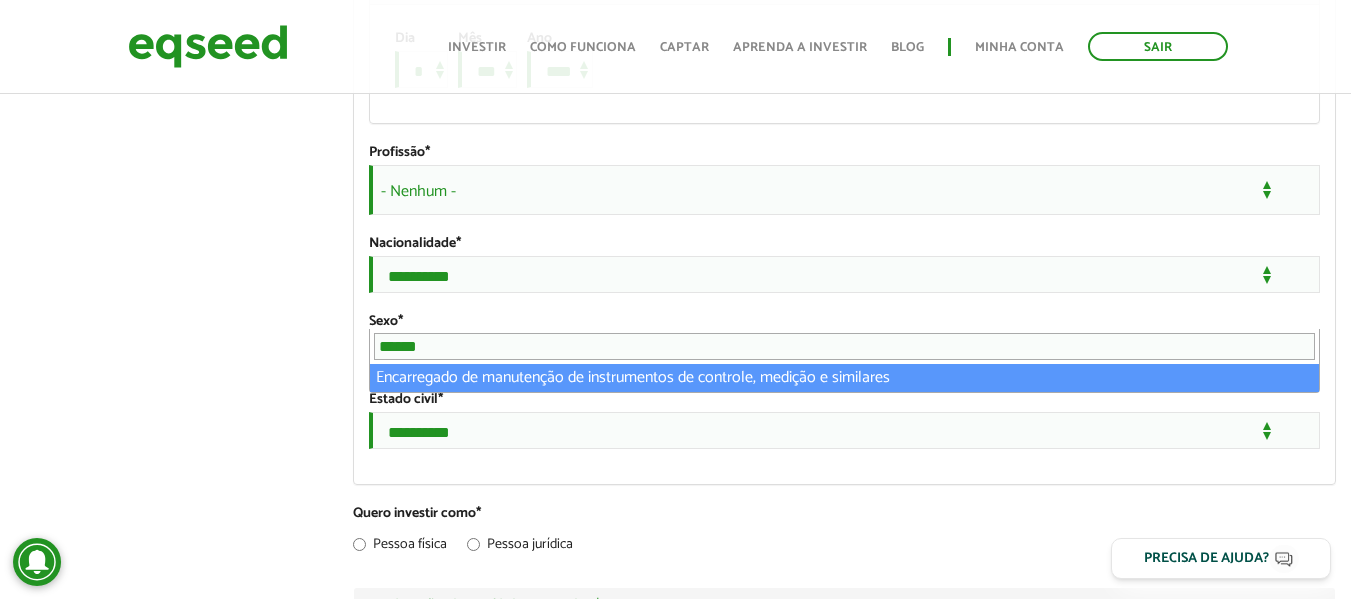 click on "SOPHIA MARTINELLI RODRIGUES
left_panel_close
Pessoal
person Meu perfil
finance_mode Minha simulação
work Meu portfólio
SOPHIA MARTINELLI RODRIGUES
Abas primárias Perfil Público
Perfil Completo (aba ativa)
Ocultar Resumo
Foto
Enviar foto
Seu rosto virtual ou imagem. Imagens maiores que 1024x1024 pixels serão reduzidas.
Breve Biografia
Tornar o perfil básico público?
Ocultar Informação de contato
Celular  *
*" at bounding box center (675, 421) 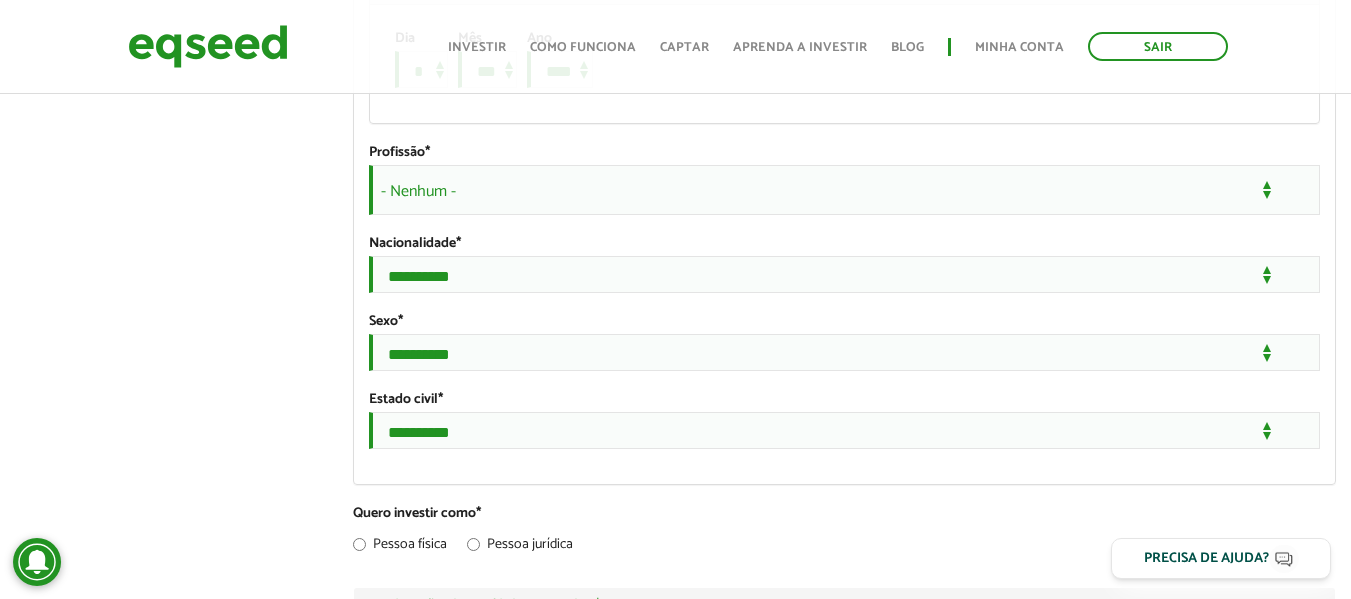 click on "- Nenhum -" at bounding box center [844, 190] 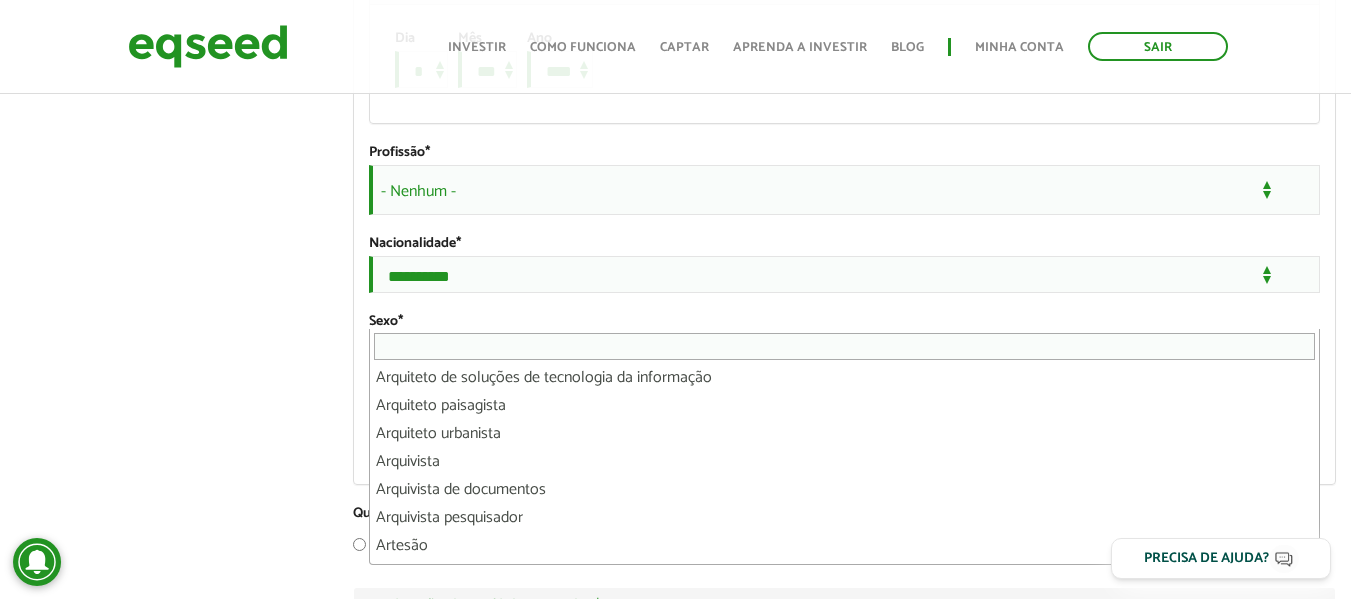 scroll, scrollTop: 4200, scrollLeft: 0, axis: vertical 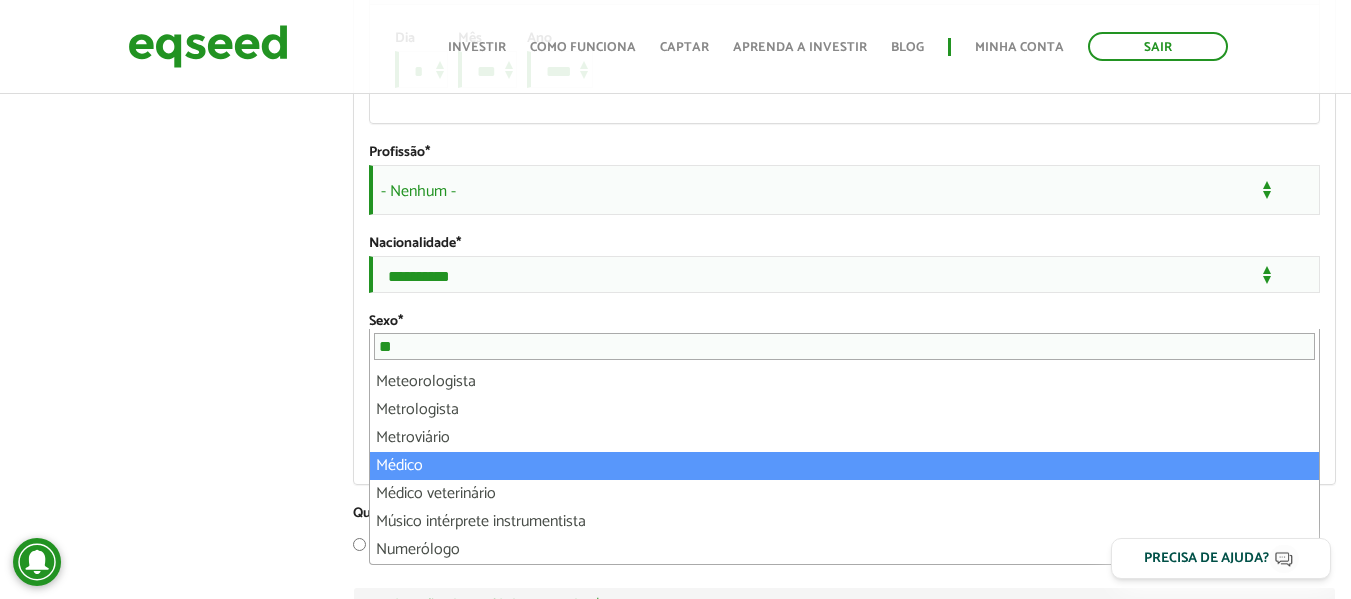 type on "**" 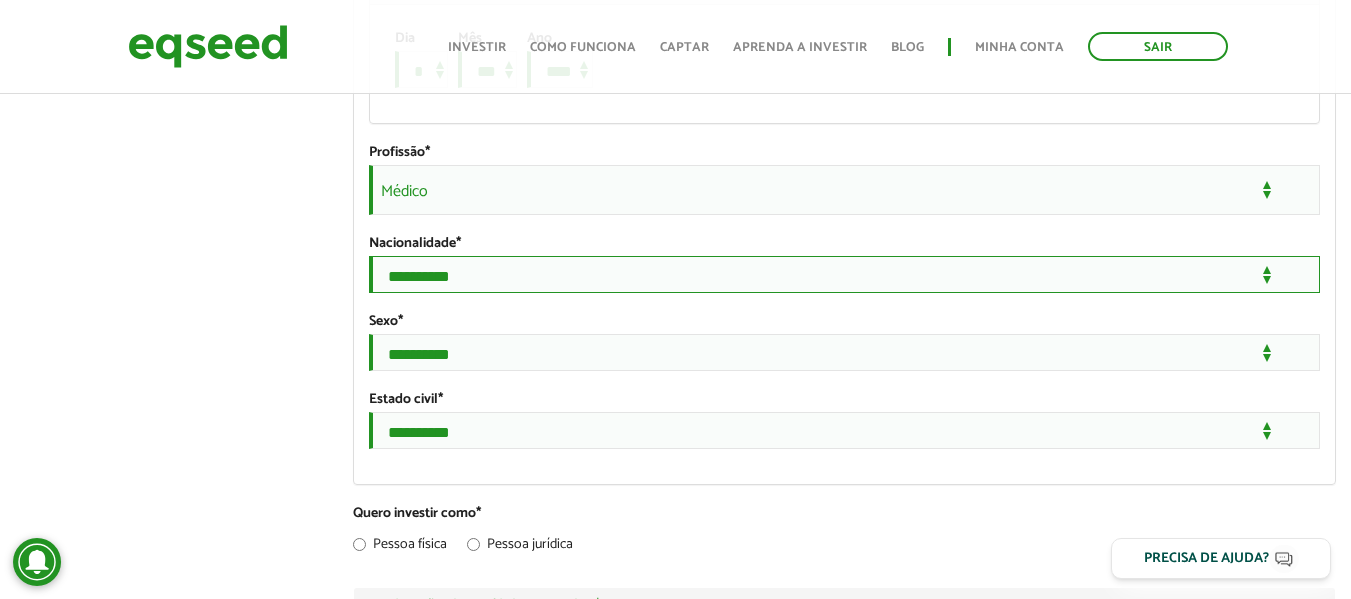 click on "**********" at bounding box center (844, 274) 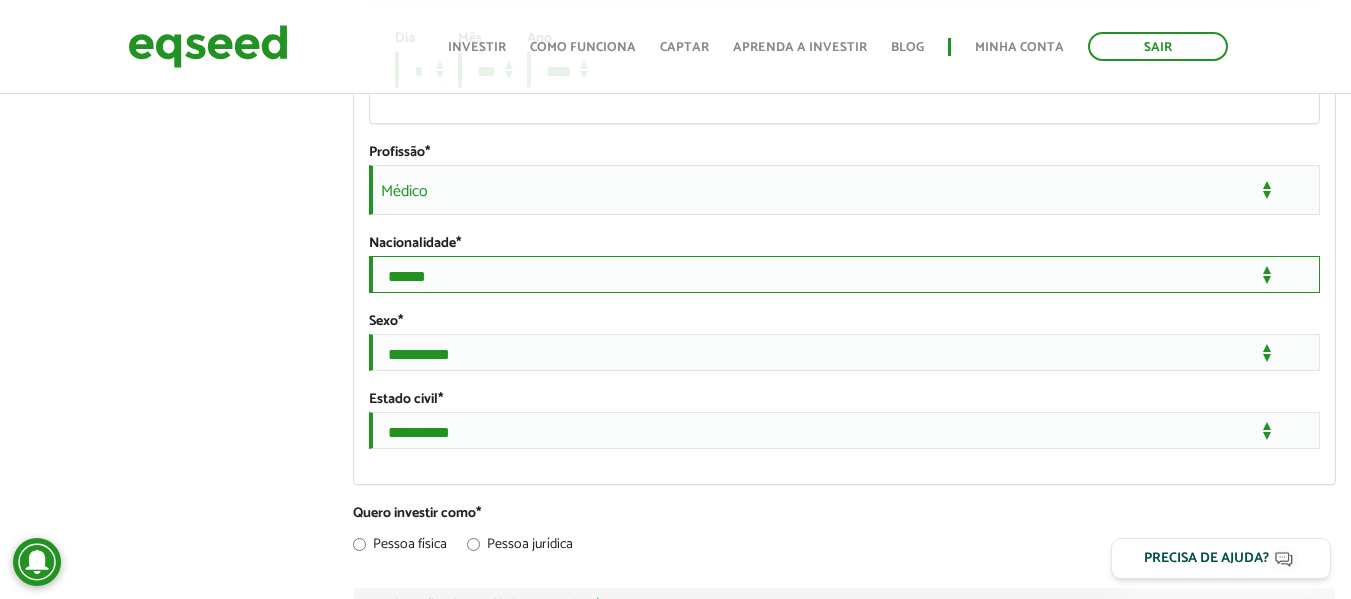 click on "**********" at bounding box center (844, 274) 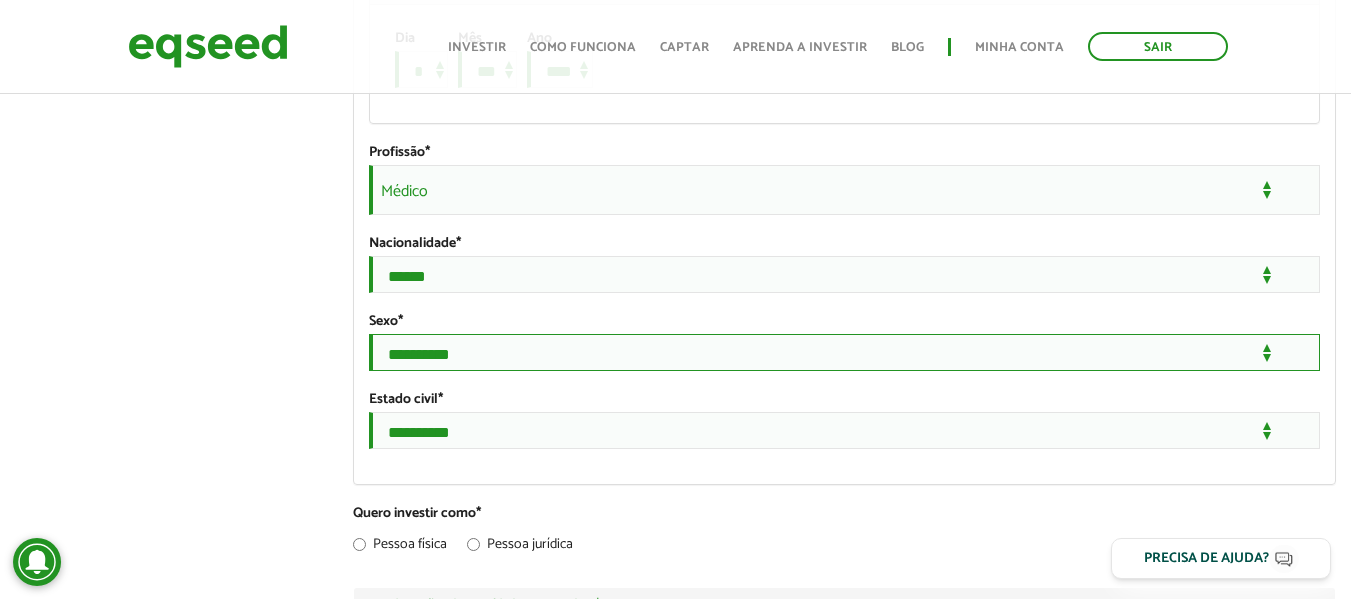 click on "**********" at bounding box center (844, 352) 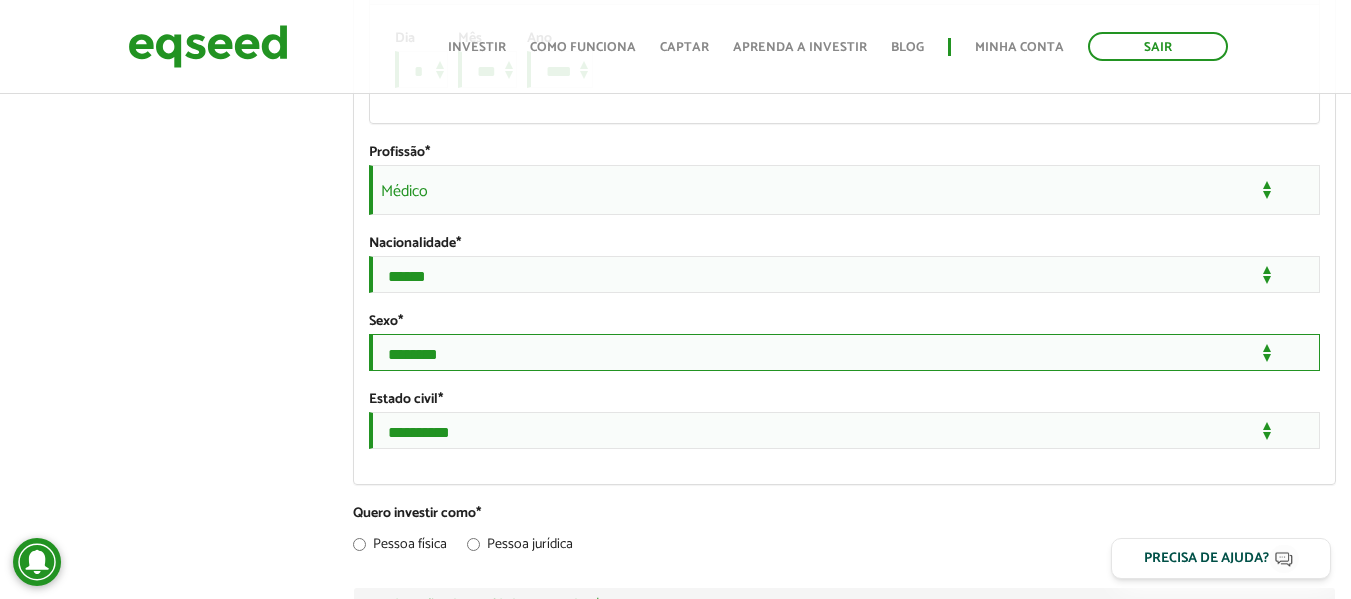 click on "**********" at bounding box center (844, 352) 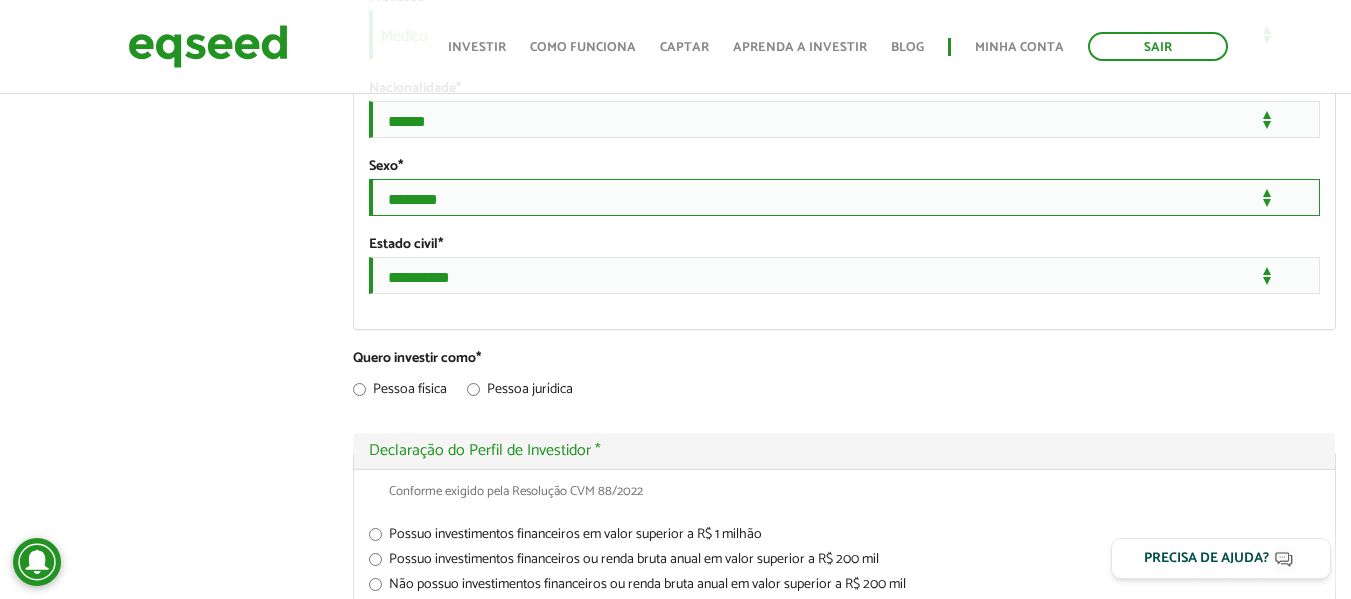 scroll, scrollTop: 1800, scrollLeft: 0, axis: vertical 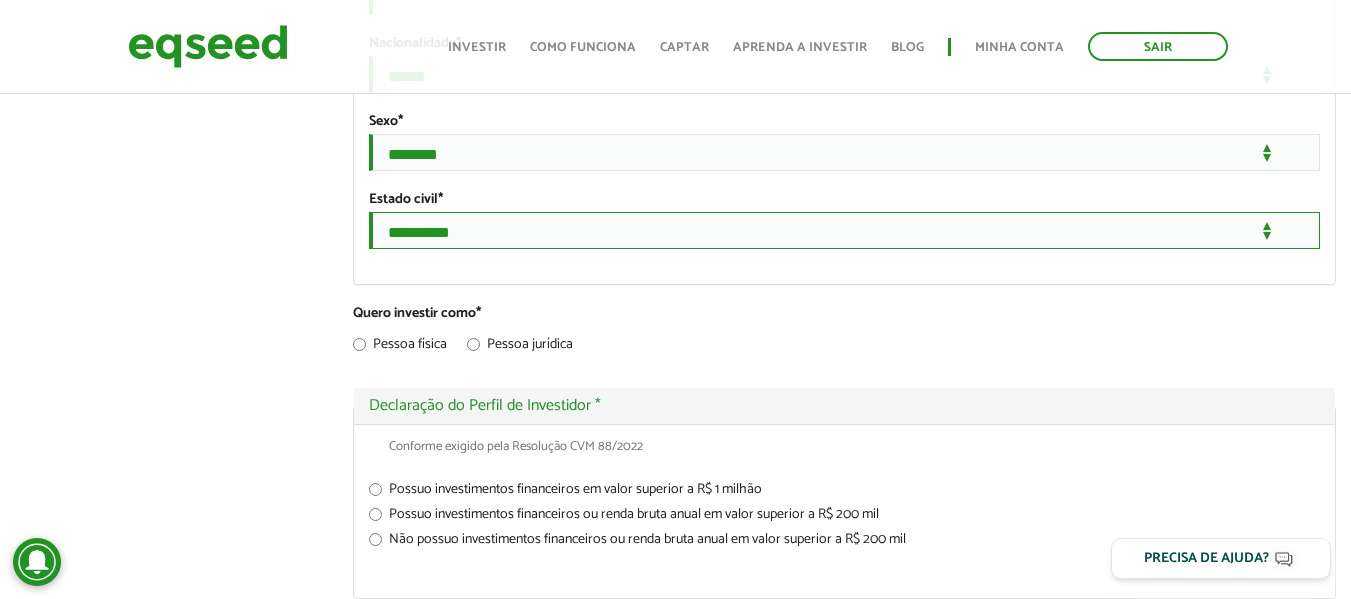click on "**********" at bounding box center [844, 230] 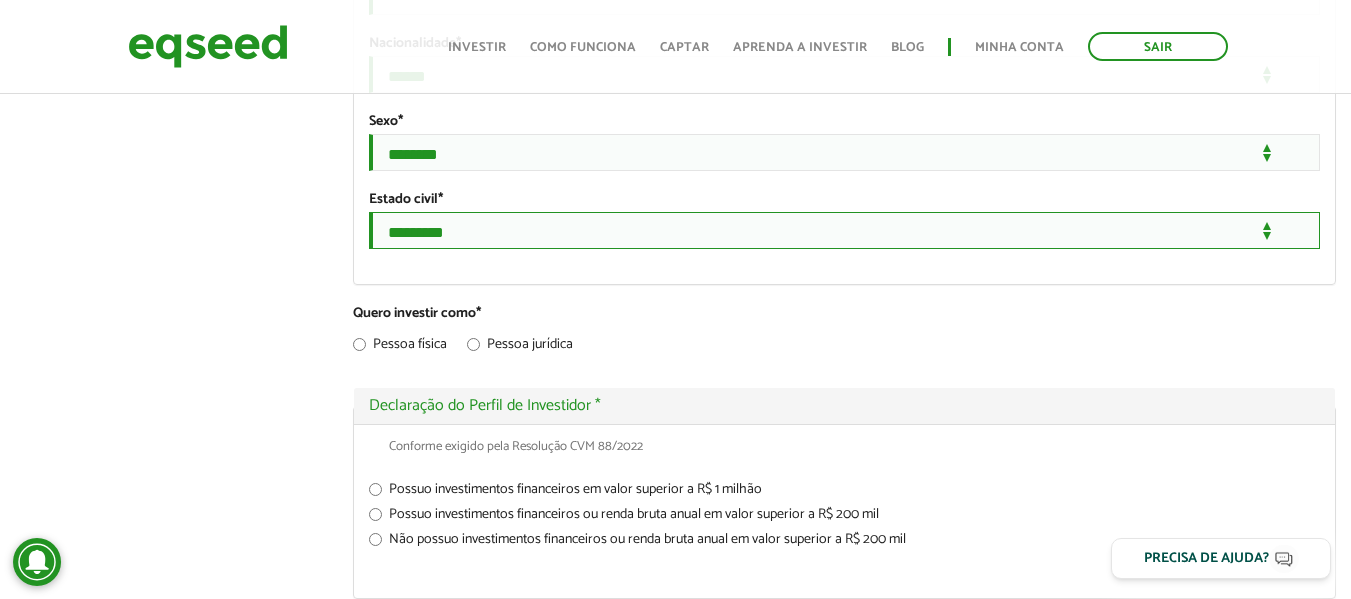 click on "**********" at bounding box center (844, 230) 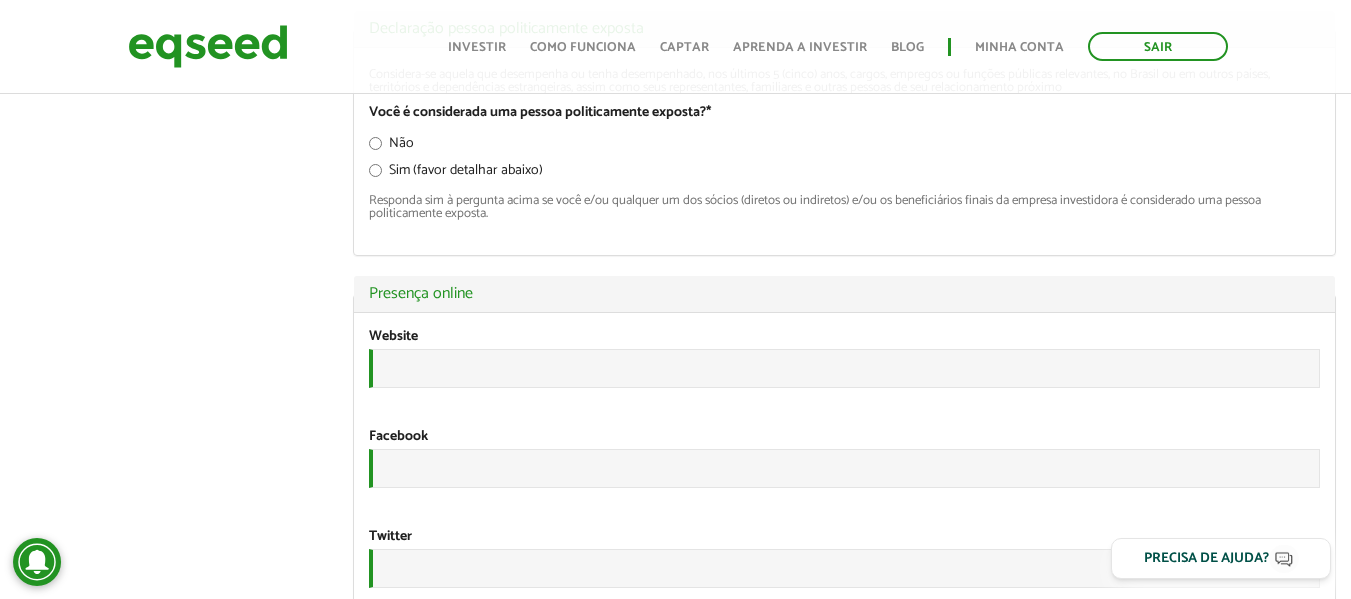 scroll, scrollTop: 3000, scrollLeft: 0, axis: vertical 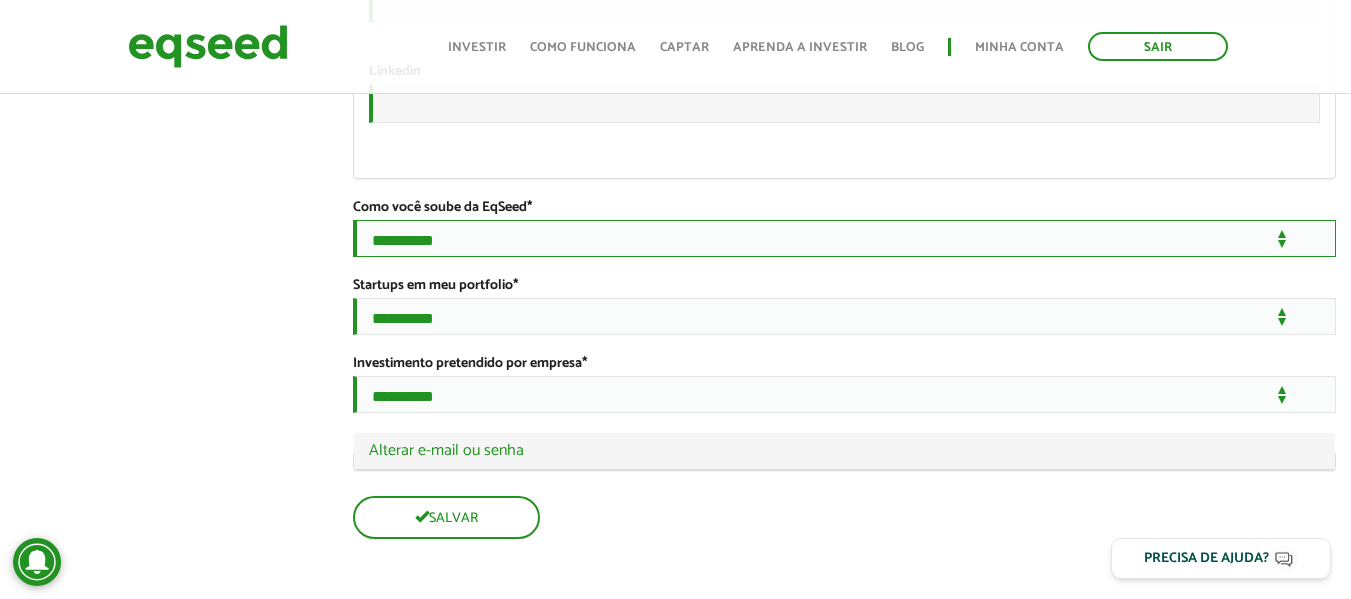 drag, startPoint x: 457, startPoint y: 243, endPoint x: 457, endPoint y: 259, distance: 16 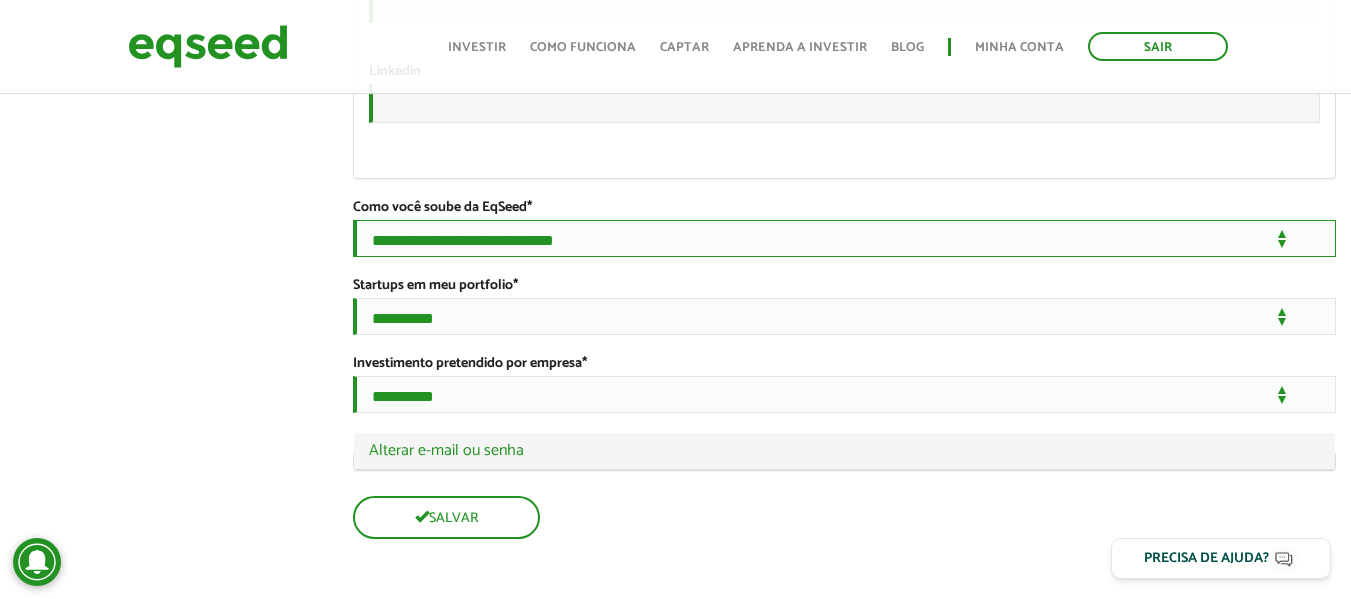 click on "**********" at bounding box center [844, 238] 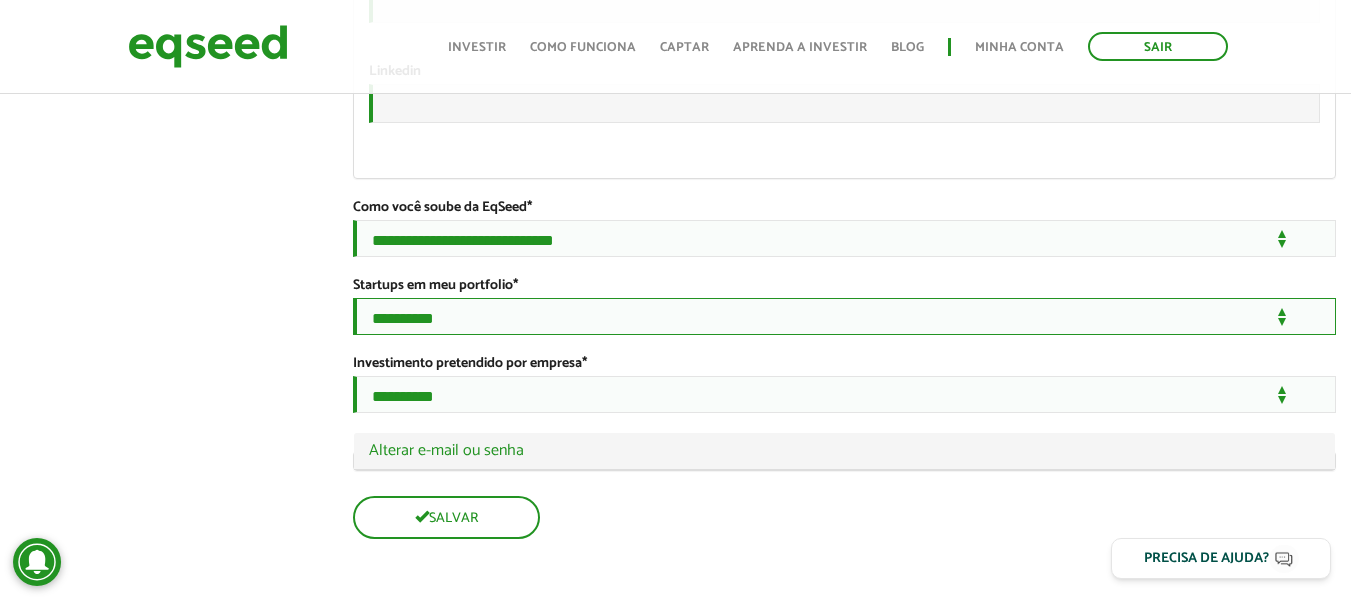 click on "**********" at bounding box center [844, 316] 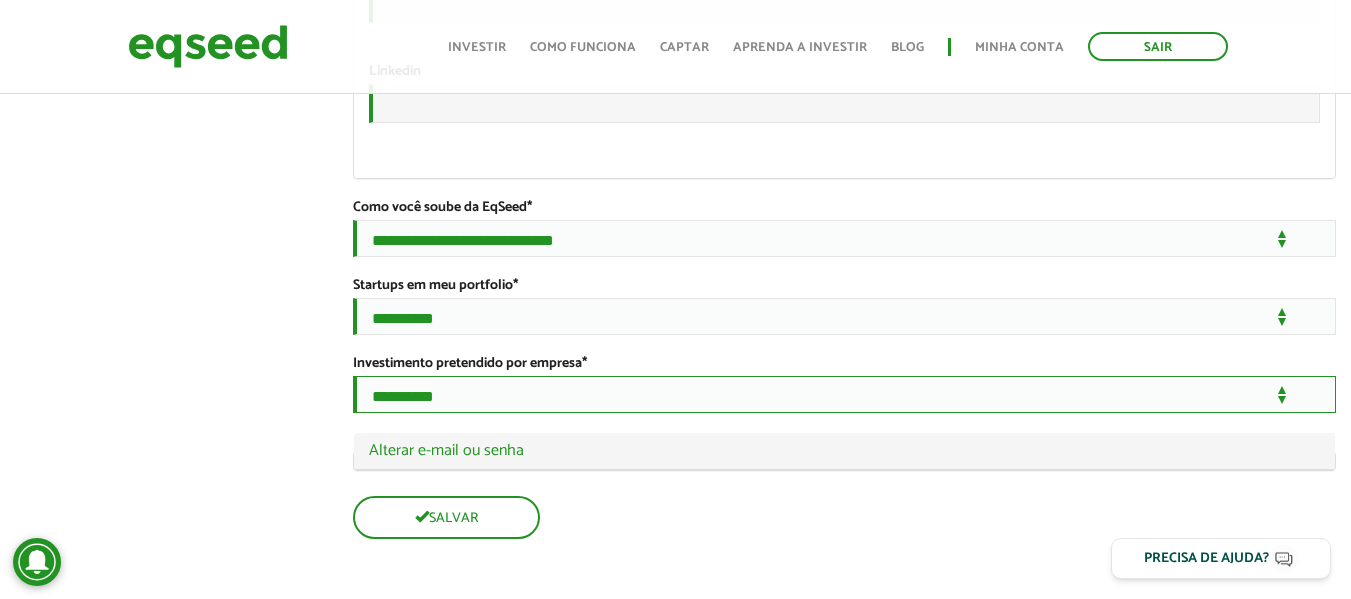 click on "**********" at bounding box center [844, 394] 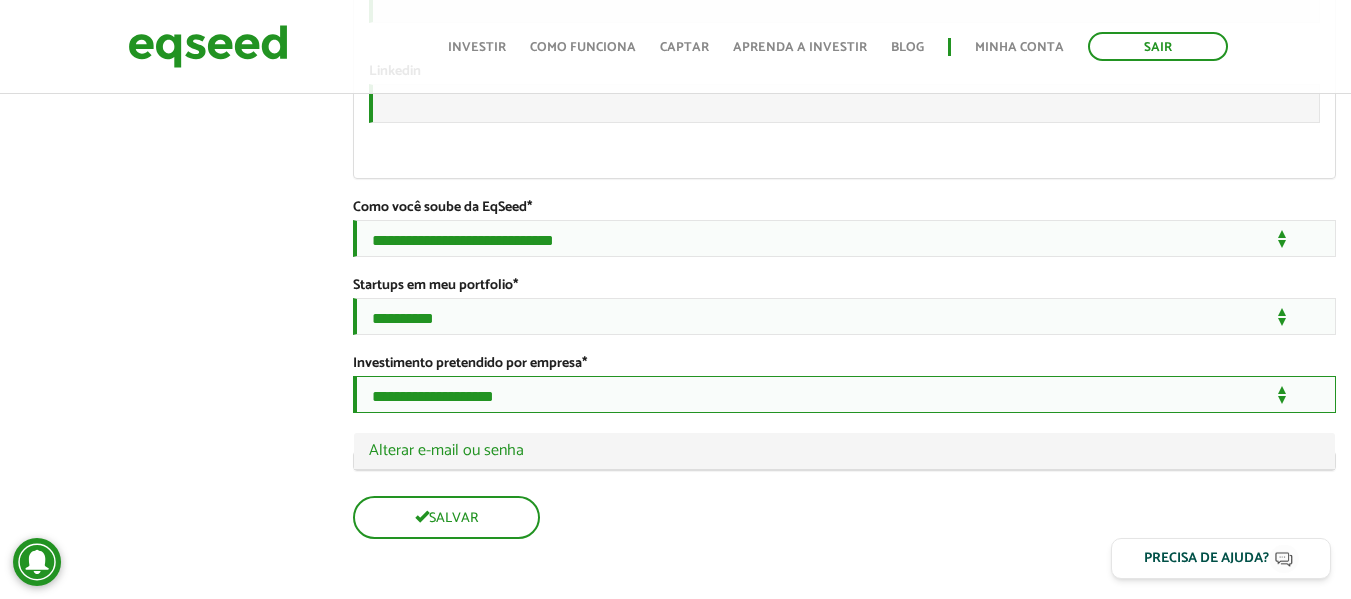 click on "**********" at bounding box center [844, 394] 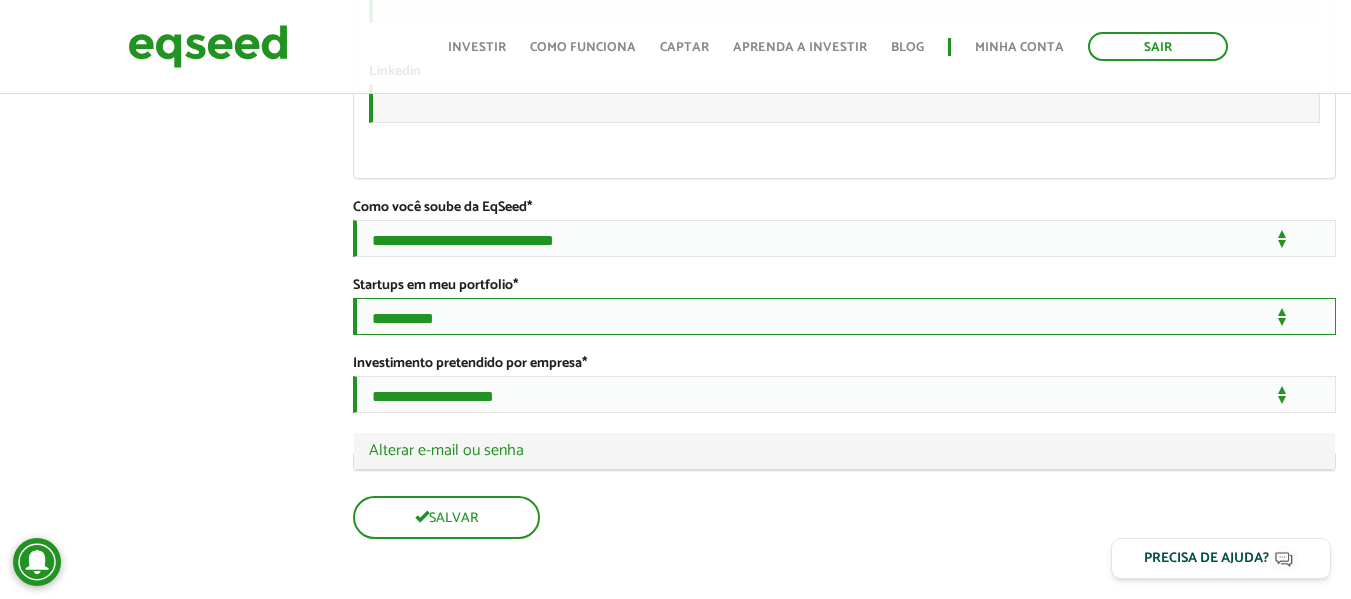 click on "**********" at bounding box center (844, 316) 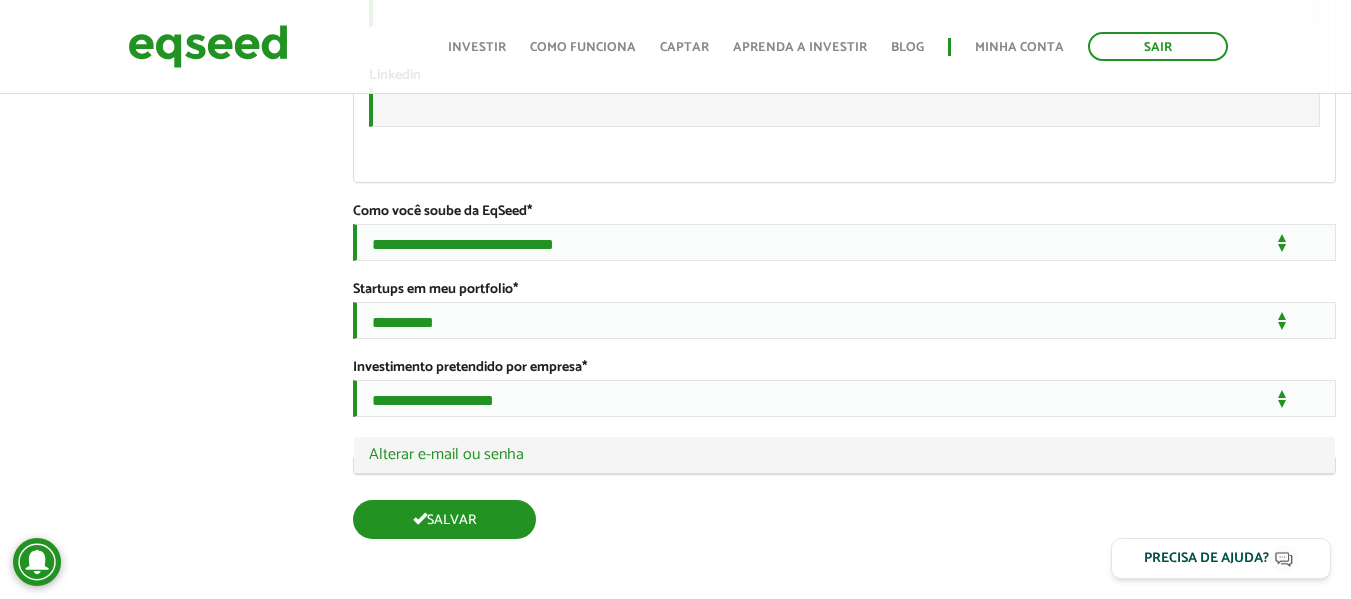 click on "Salvar" at bounding box center (444, 519) 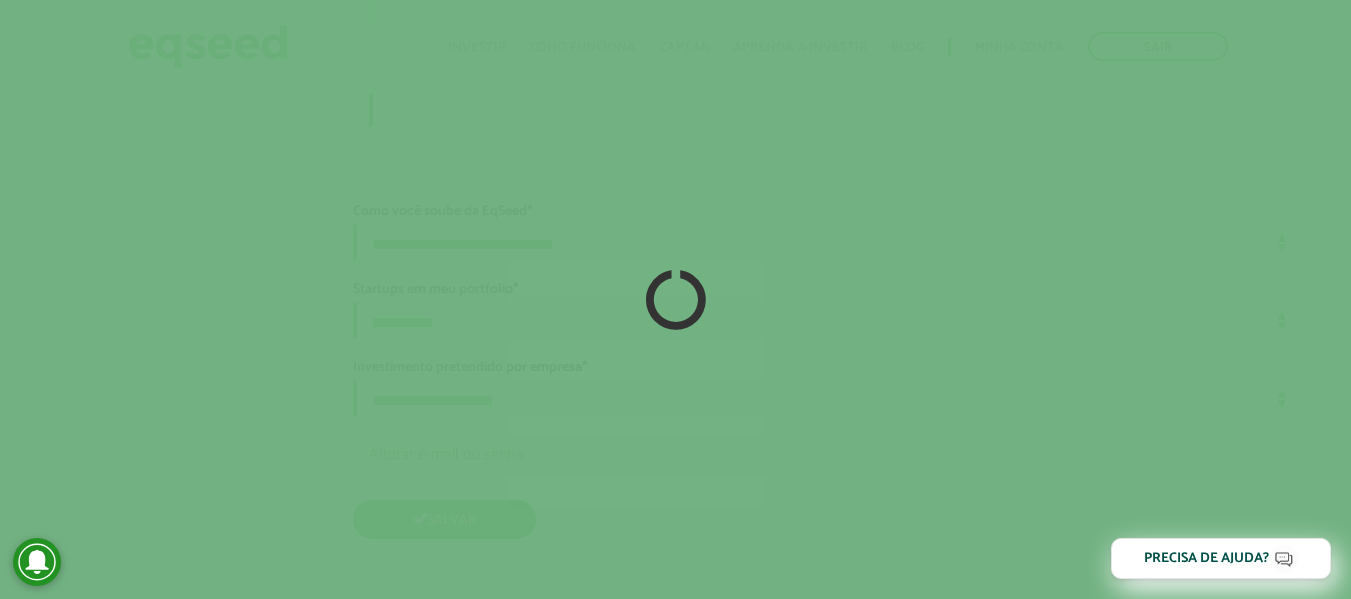 scroll, scrollTop: 3625, scrollLeft: 0, axis: vertical 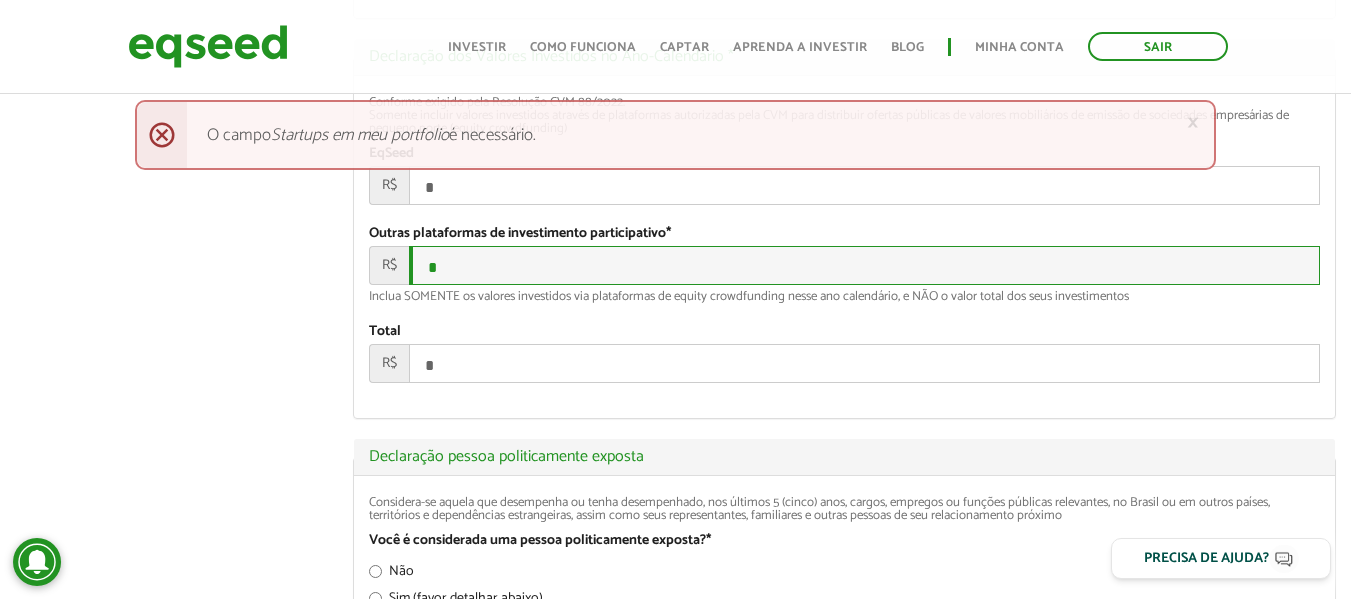click on "*" at bounding box center [864, 265] 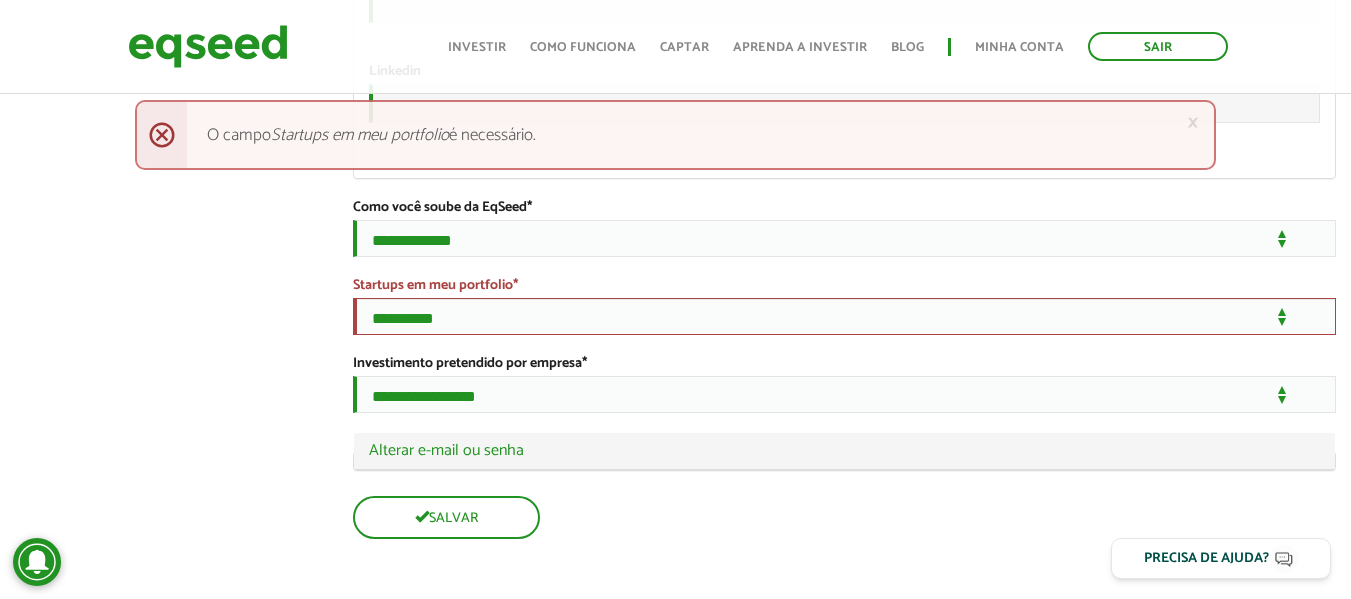 scroll, scrollTop: 3629, scrollLeft: 0, axis: vertical 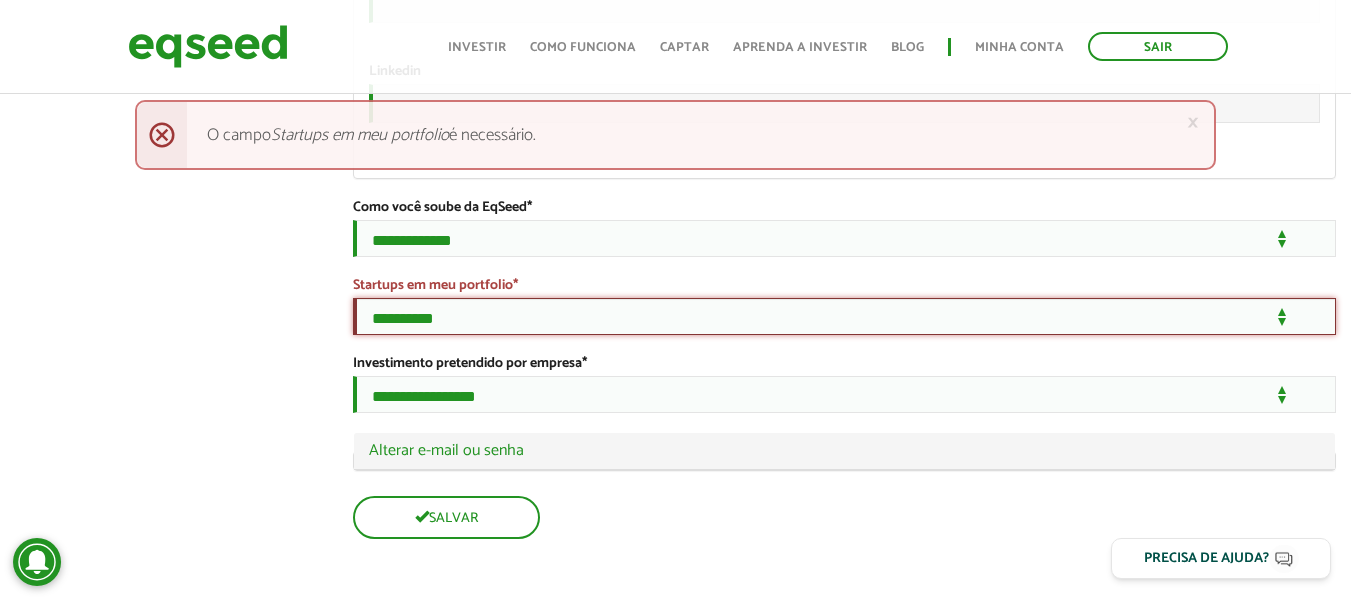 click on "**********" at bounding box center (844, 316) 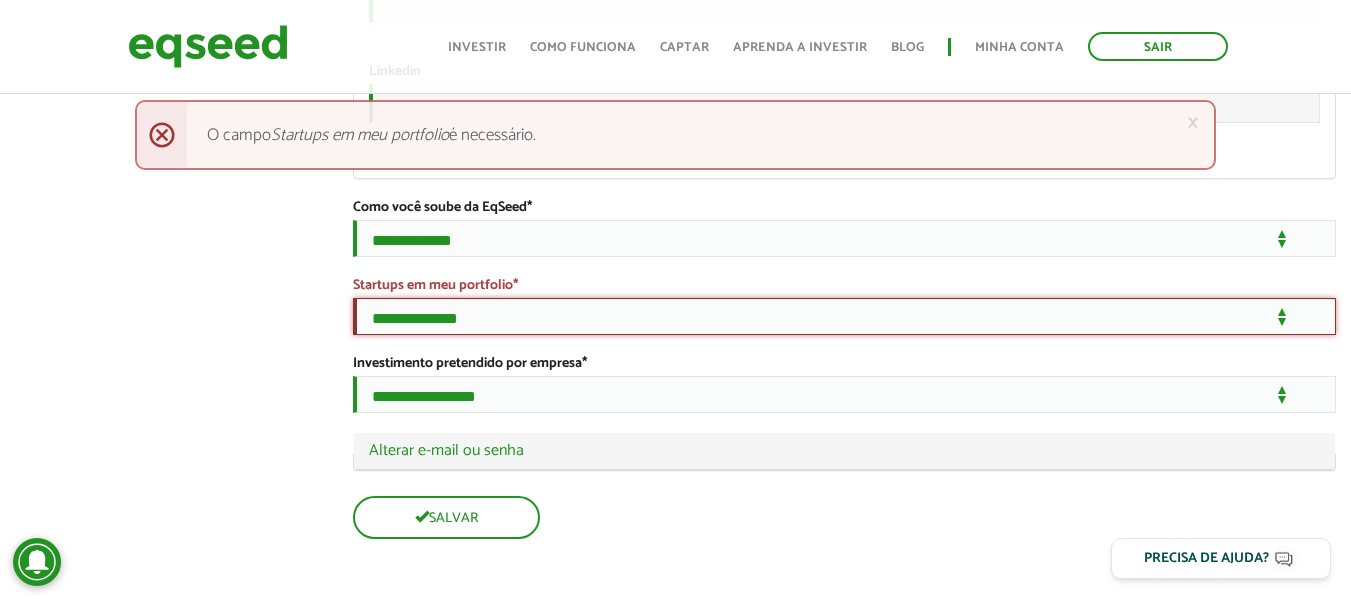 click on "**********" at bounding box center (844, 316) 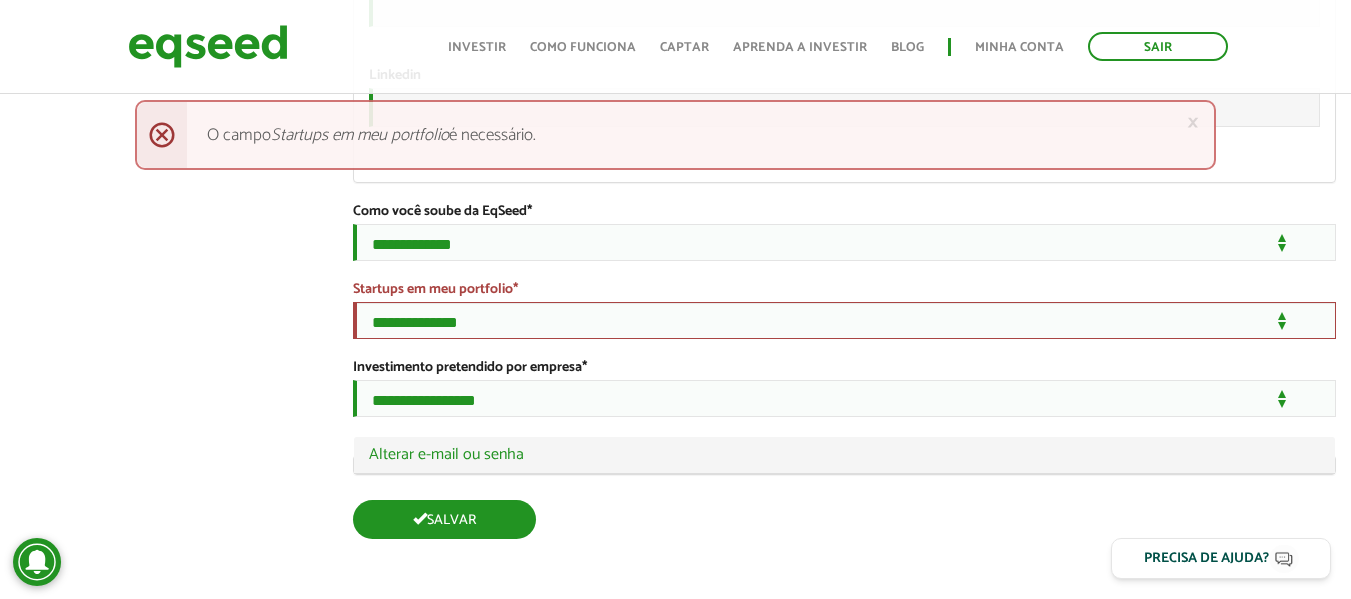 scroll, scrollTop: 3625, scrollLeft: 0, axis: vertical 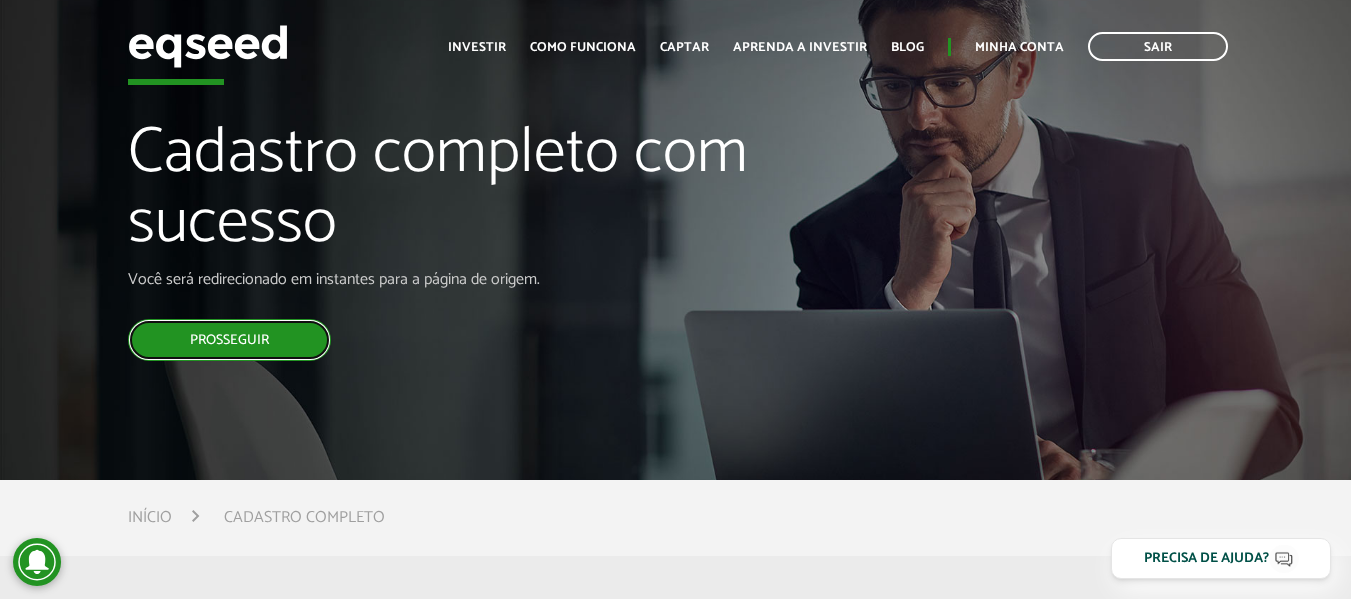 click on "Prosseguir" at bounding box center (229, 340) 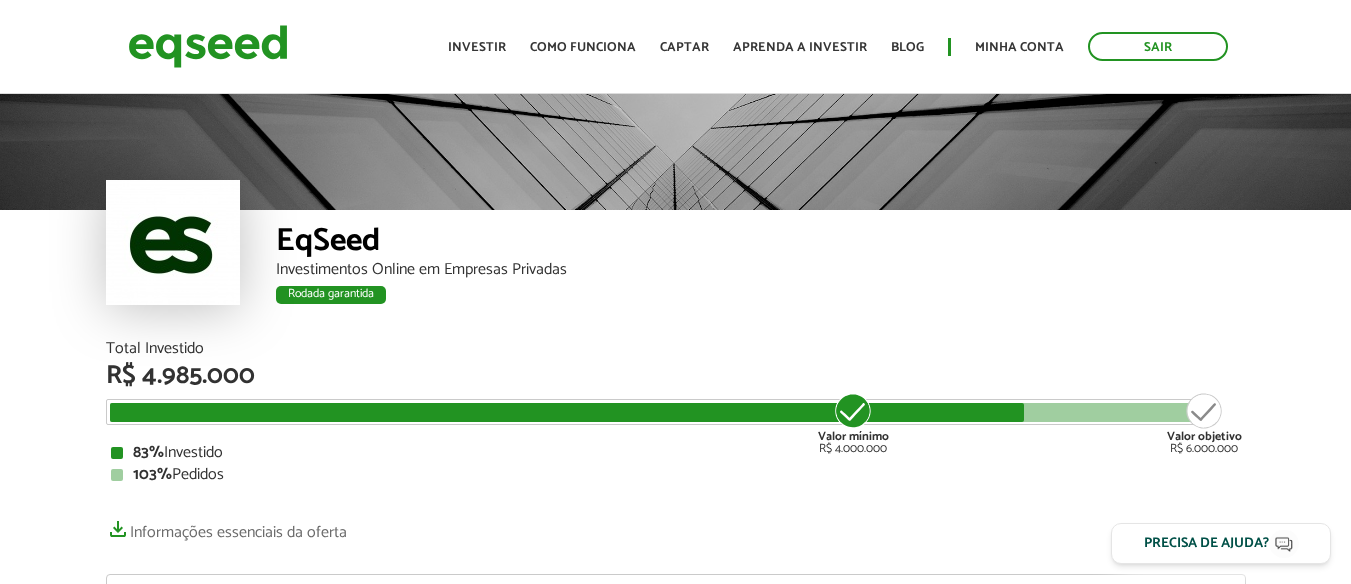 scroll, scrollTop: 400, scrollLeft: 0, axis: vertical 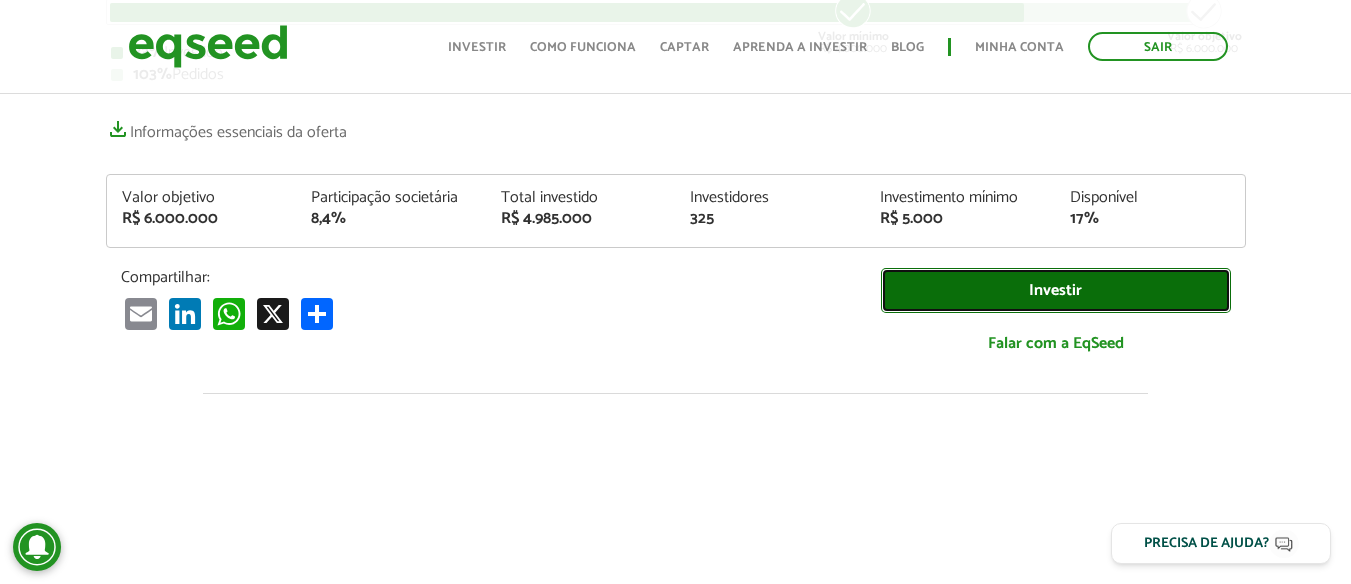 click on "Investir" at bounding box center [1056, 290] 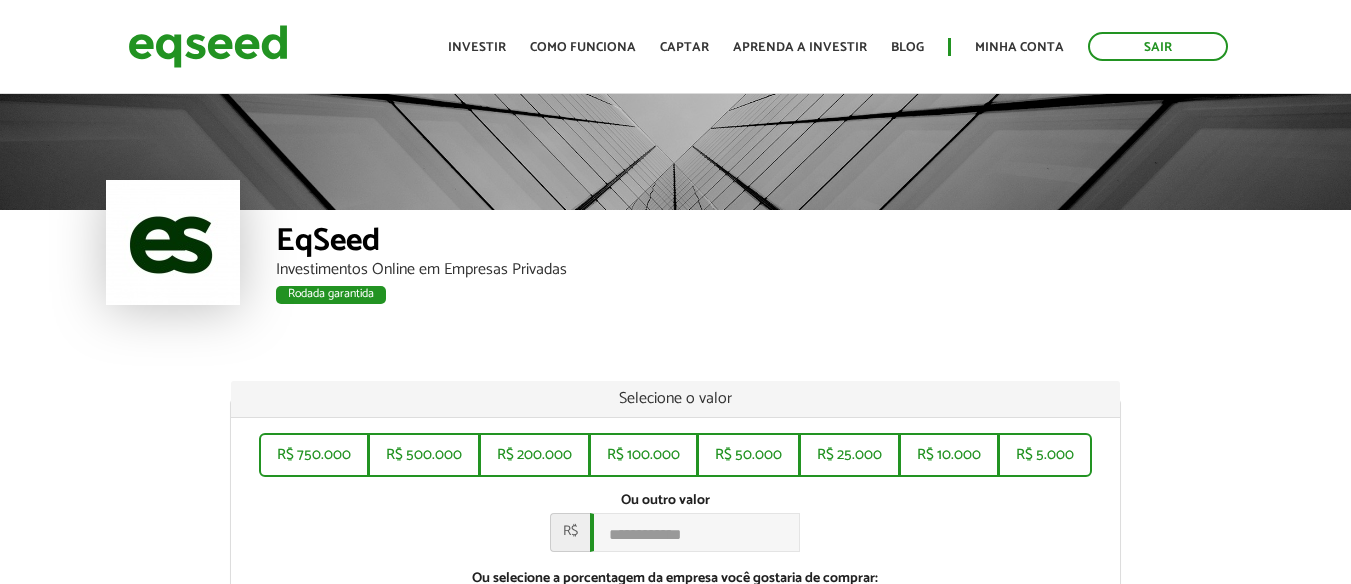 scroll, scrollTop: 0, scrollLeft: 0, axis: both 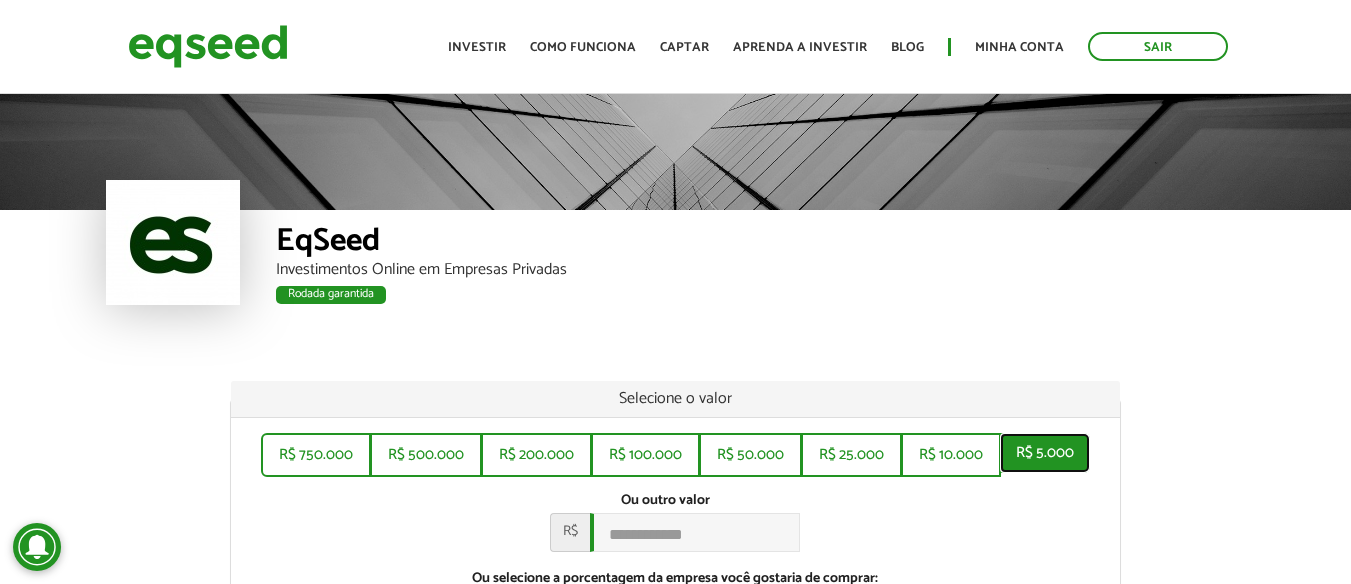 click on "R$ 5.000" at bounding box center [1045, 453] 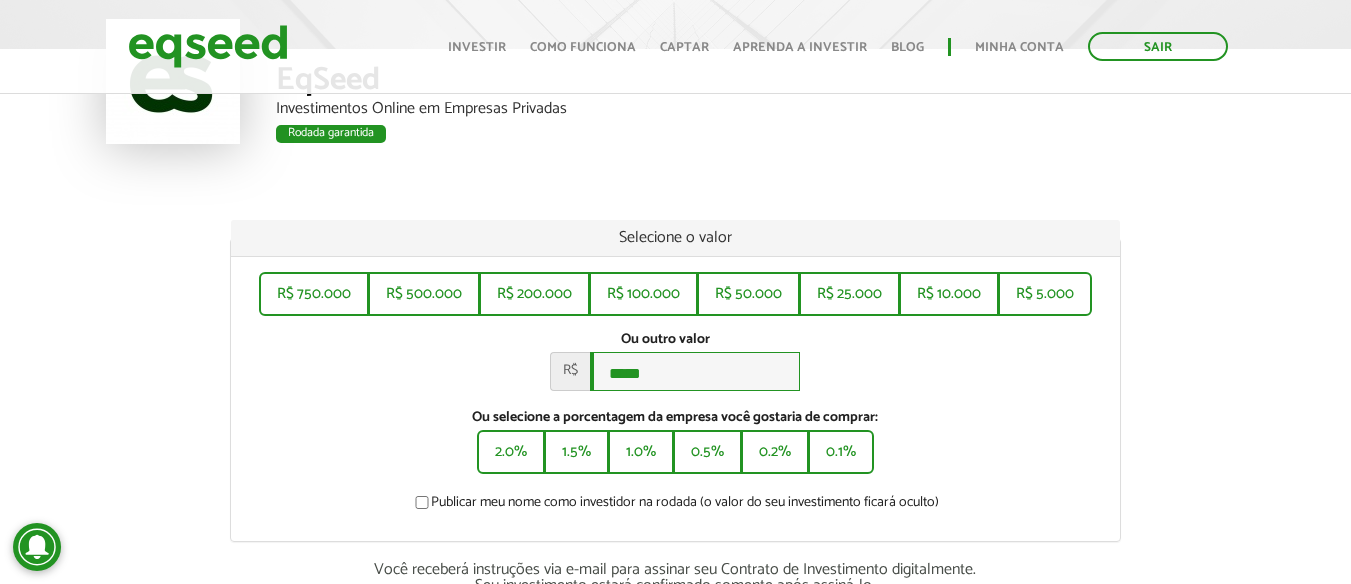 scroll, scrollTop: 400, scrollLeft: 0, axis: vertical 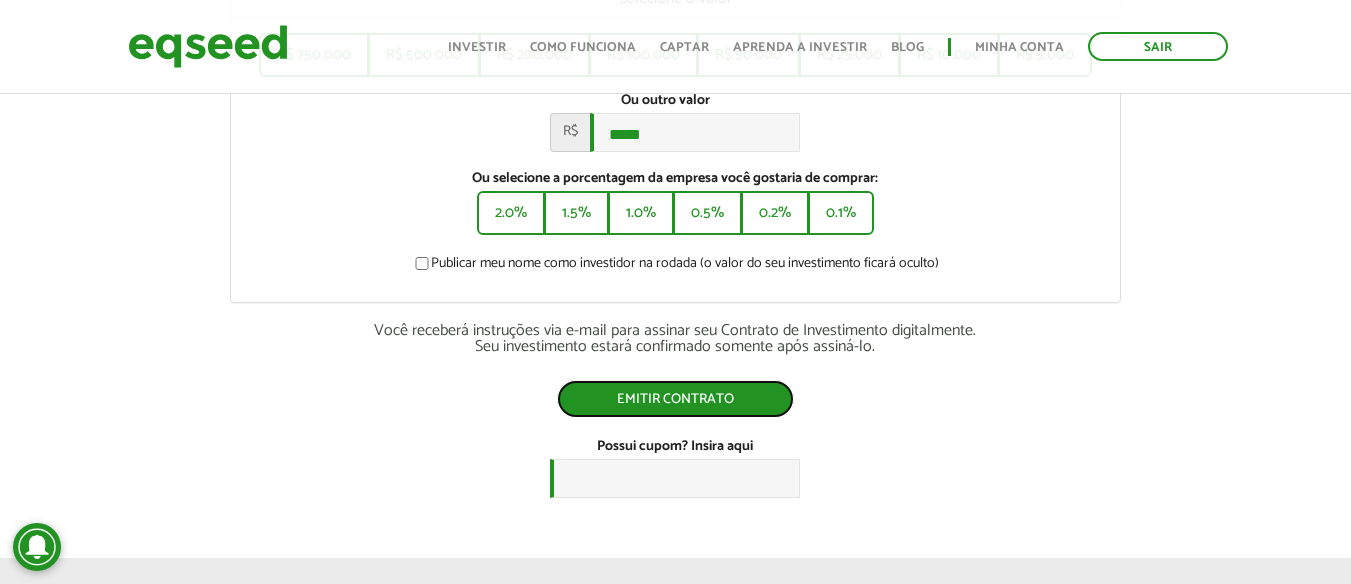 click on "Emitir contrato" at bounding box center [675, 399] 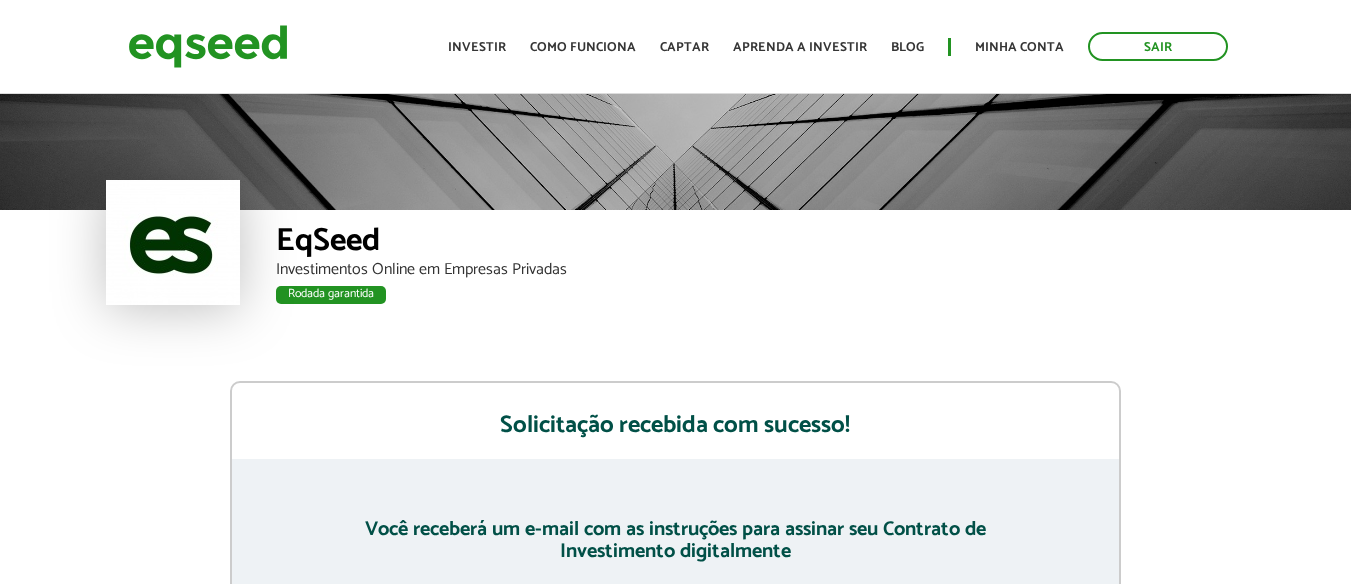 scroll, scrollTop: 0, scrollLeft: 0, axis: both 